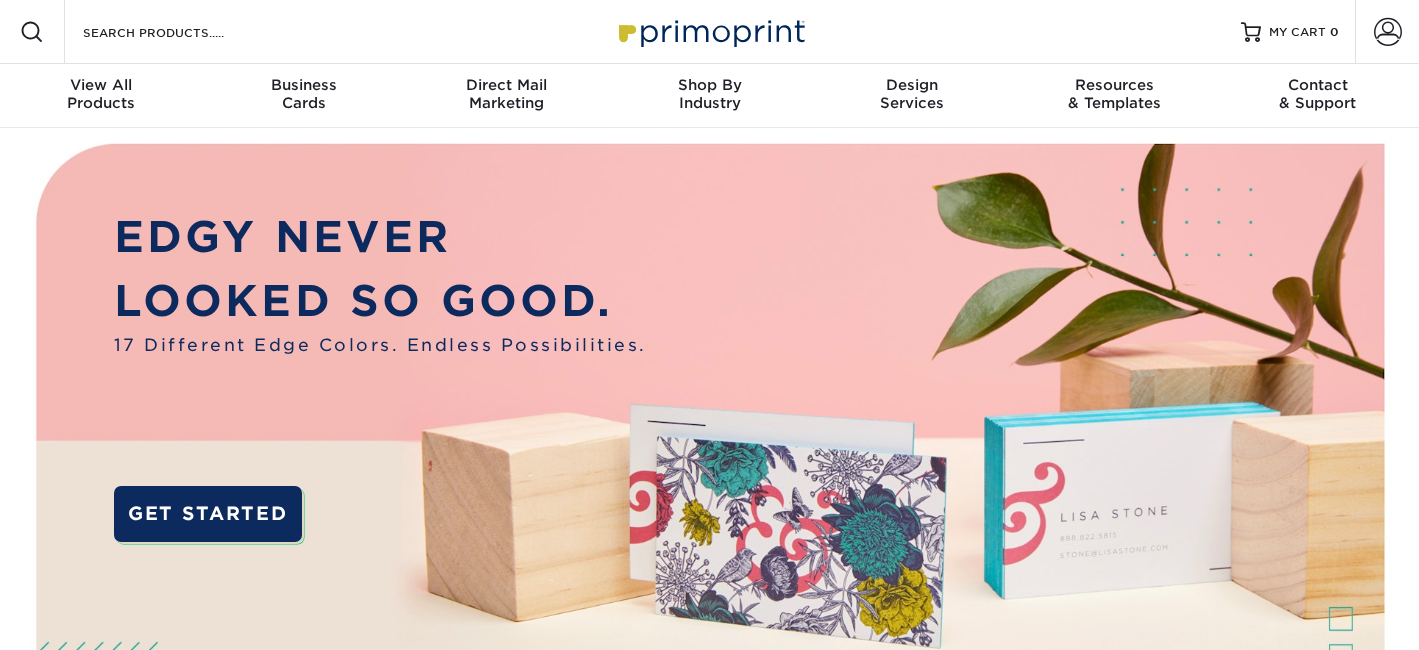 scroll, scrollTop: 0, scrollLeft: 0, axis: both 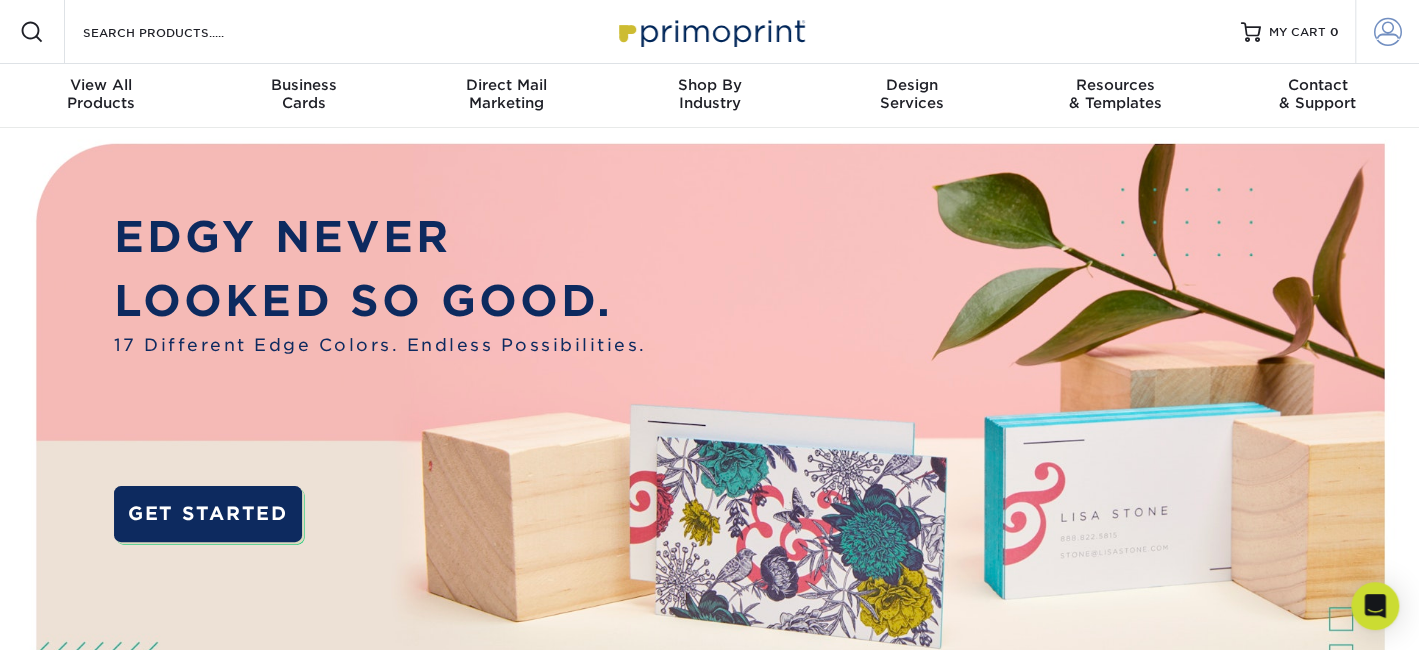 click at bounding box center (1388, 32) 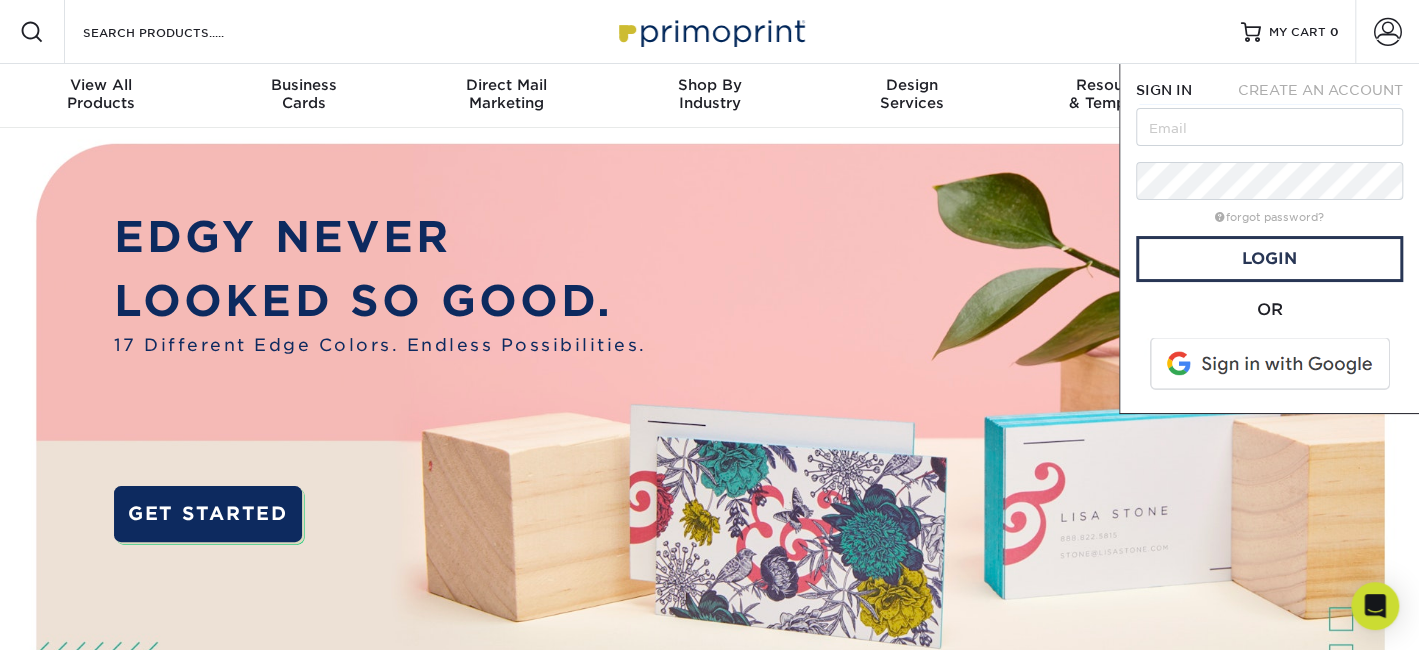 click at bounding box center (1271, 364) 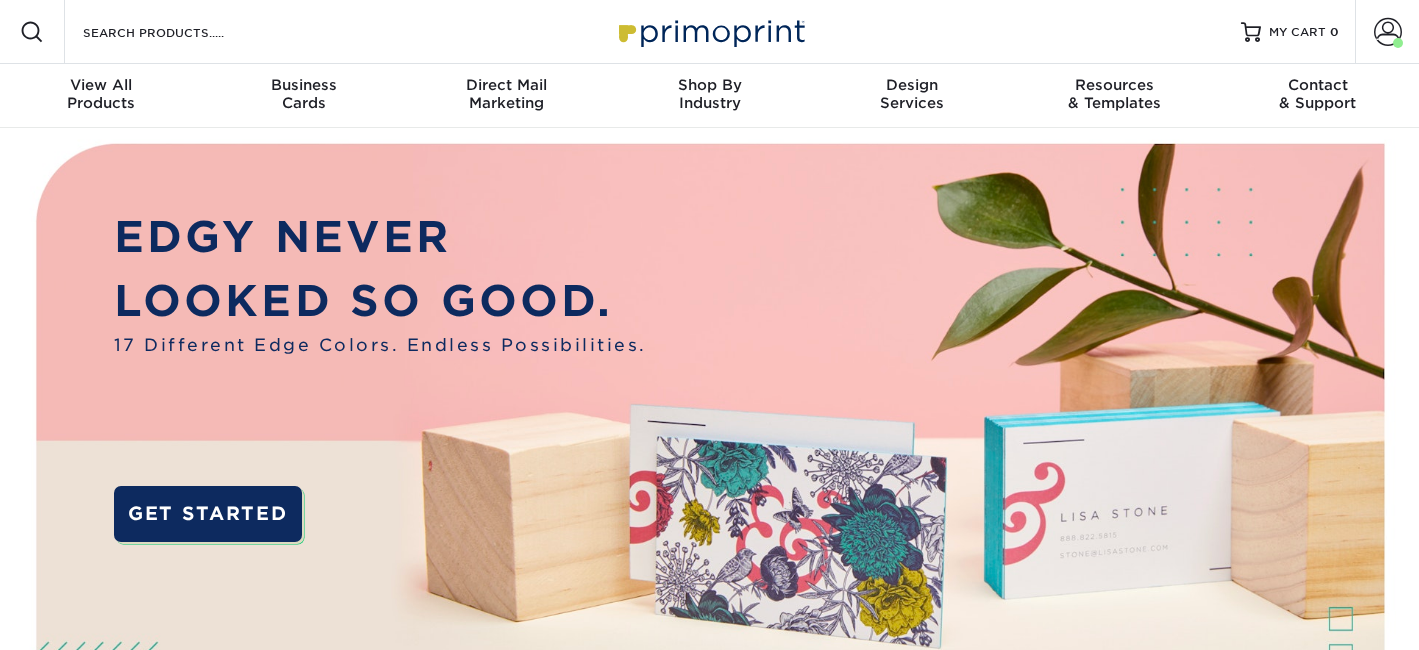scroll, scrollTop: 0, scrollLeft: 0, axis: both 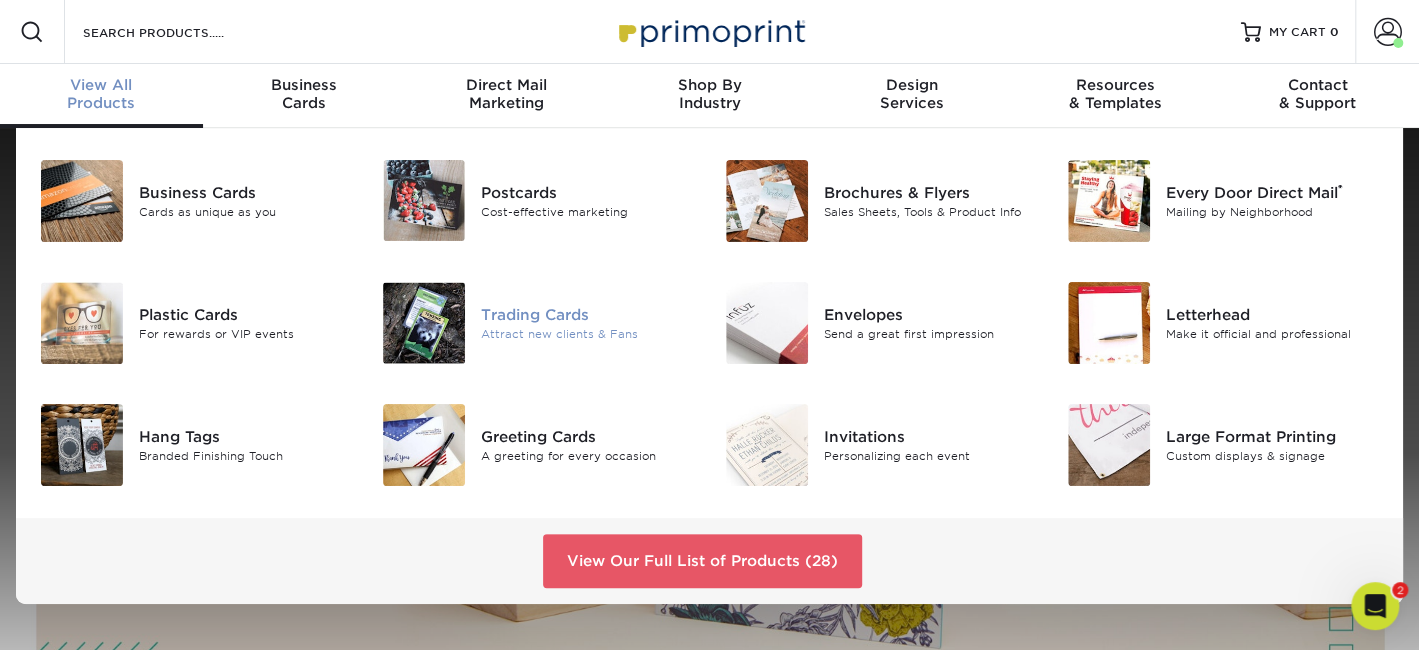 click on "Attract new clients & Fans" at bounding box center [587, 334] 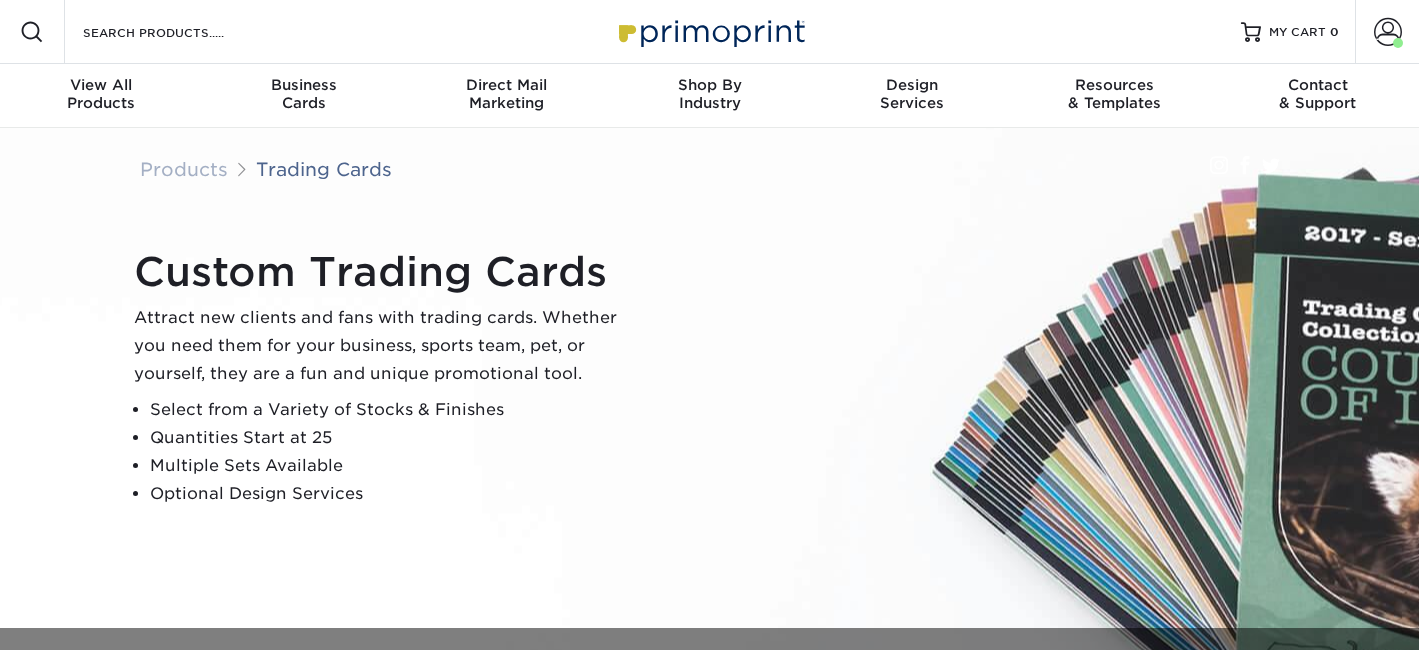 scroll, scrollTop: 0, scrollLeft: 0, axis: both 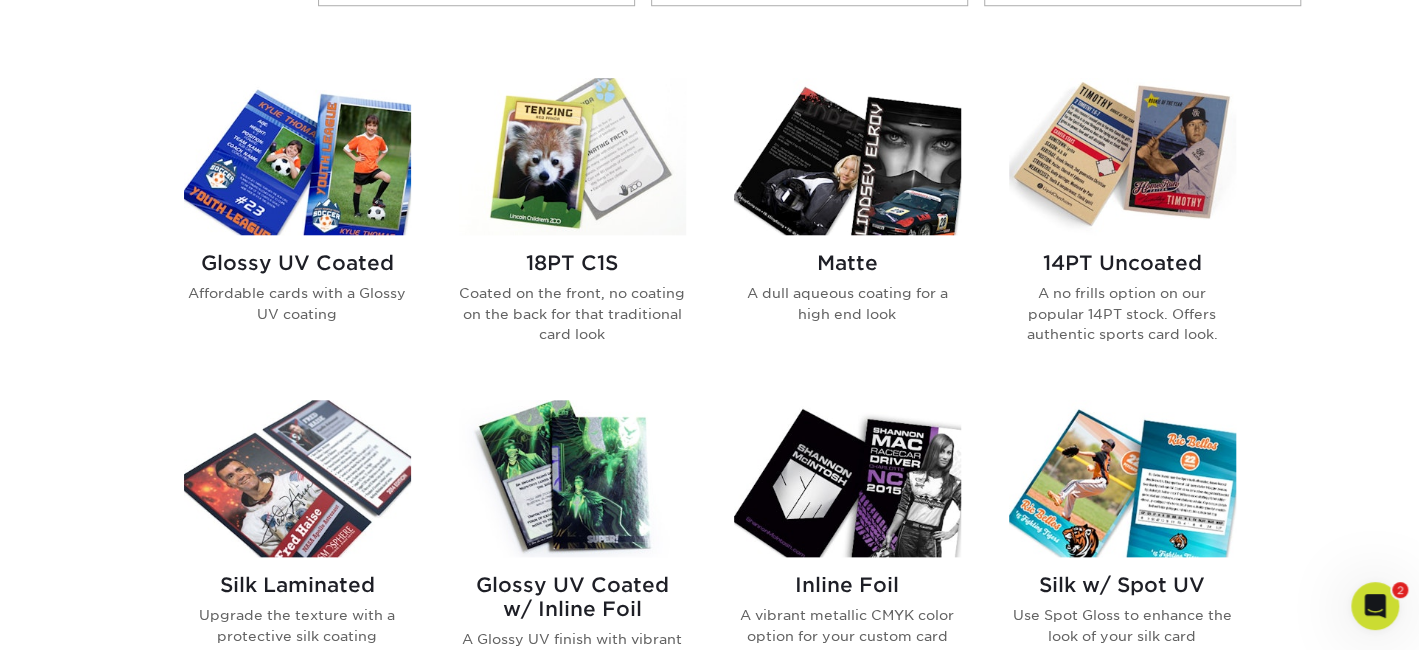click on "Matte
A dull aqueous coating for a high end look" at bounding box center (847, 295) 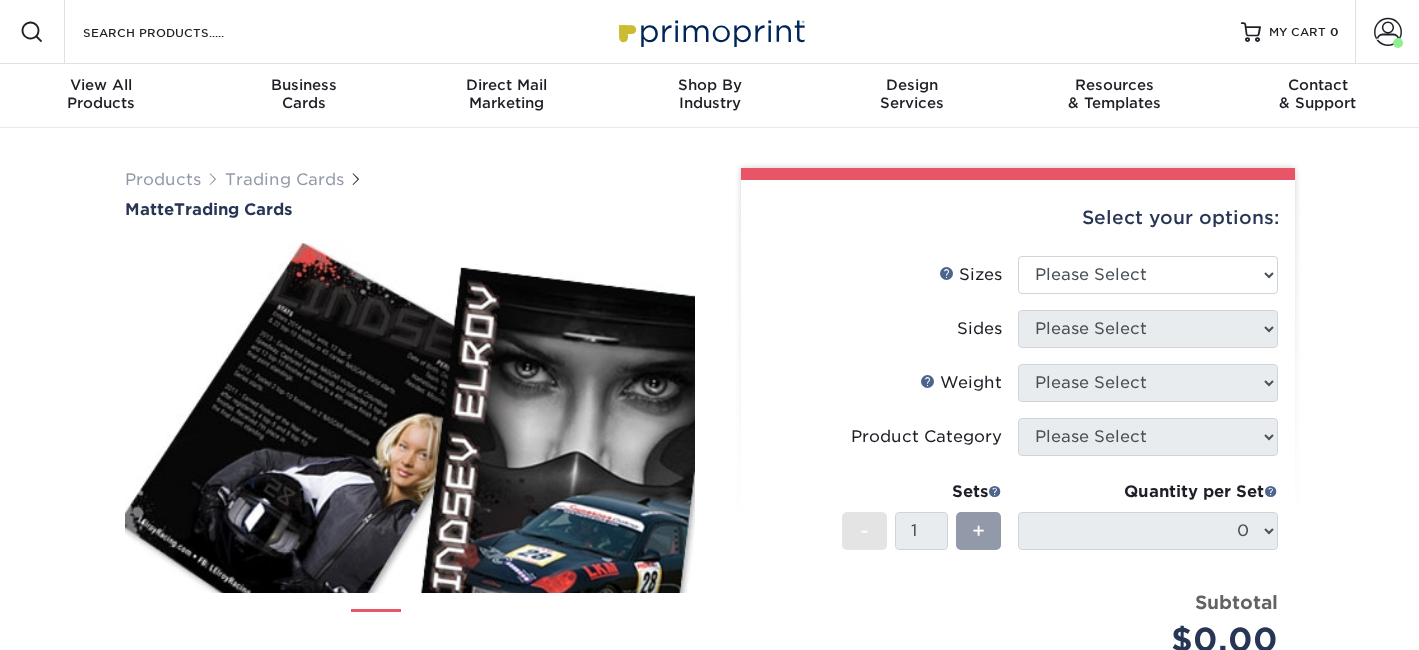 scroll, scrollTop: 0, scrollLeft: 0, axis: both 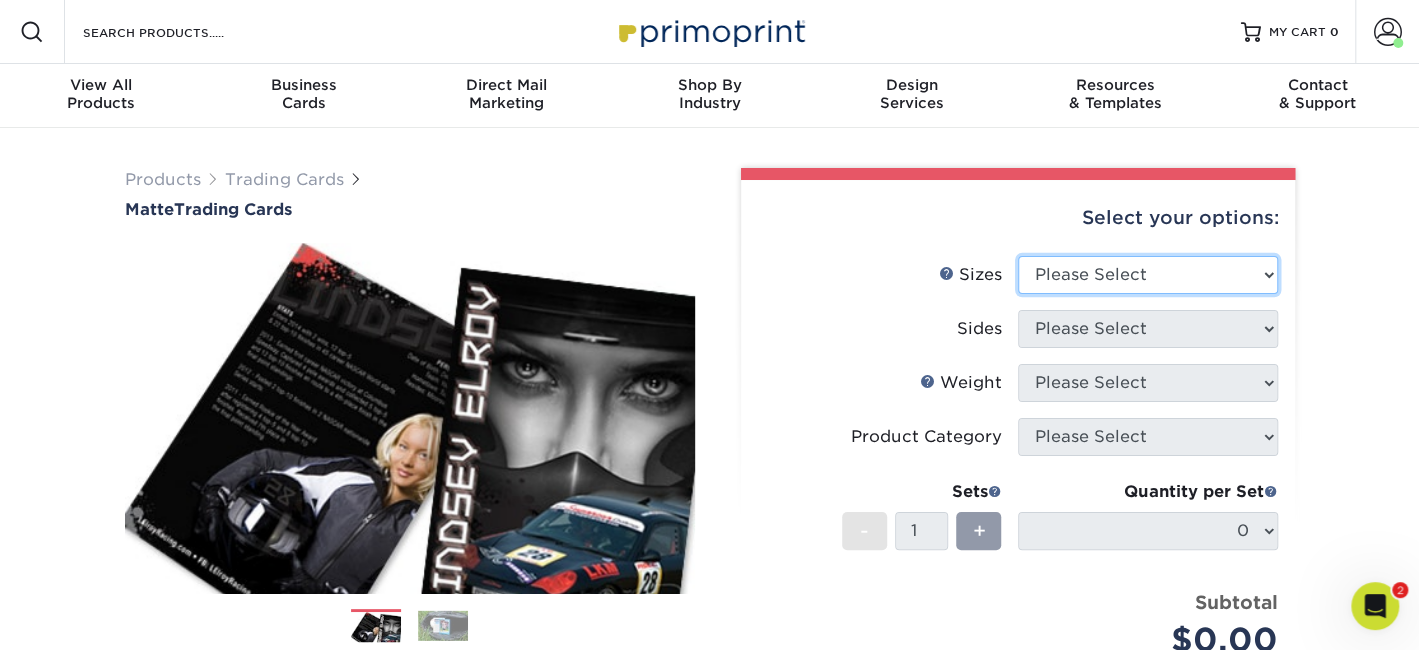 click on "Please Select
2.5" x 3.5"" at bounding box center (1148, 275) 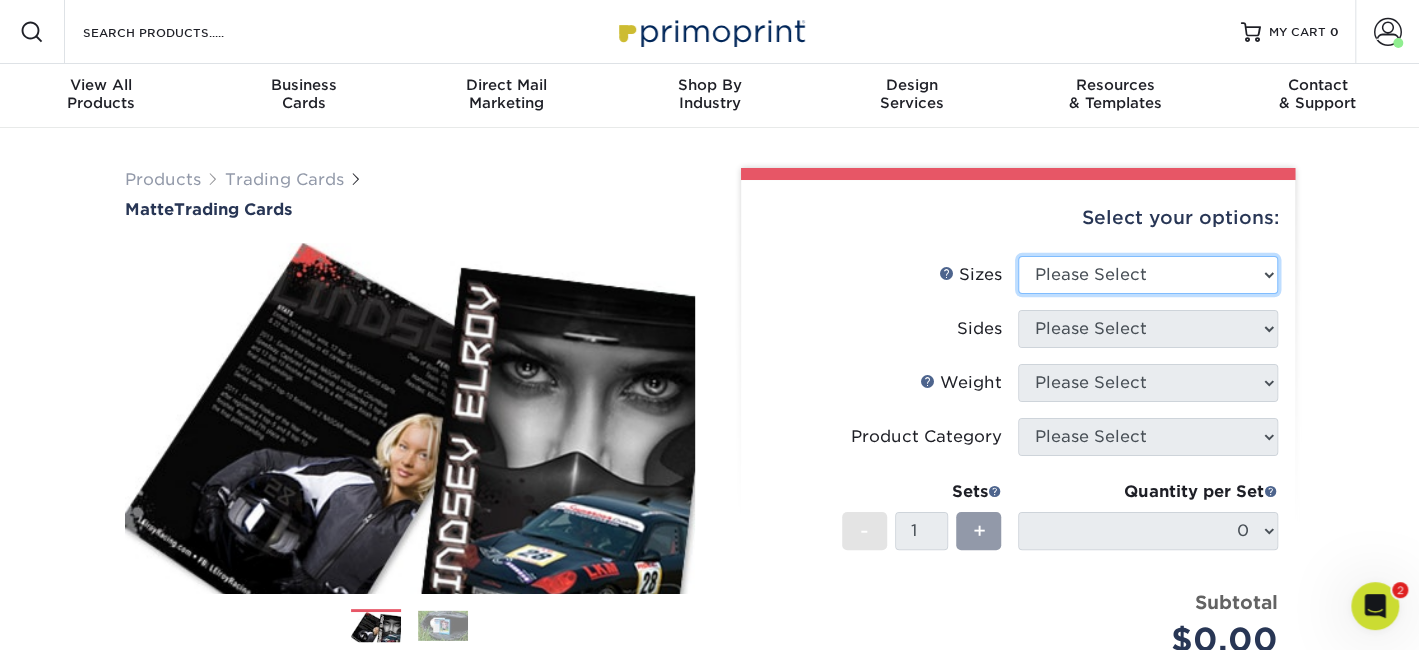 select on "2.50x3.50" 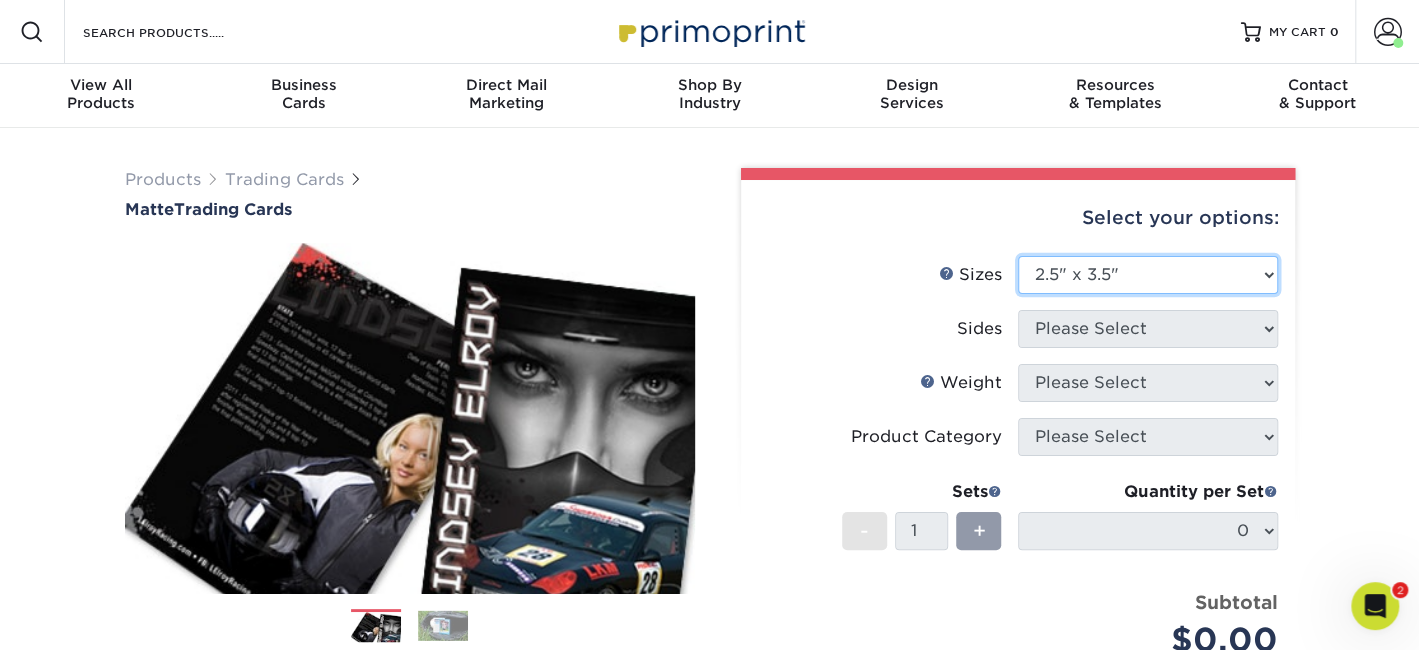 click on "Please Select
2.5" x 3.5"" at bounding box center (1148, 275) 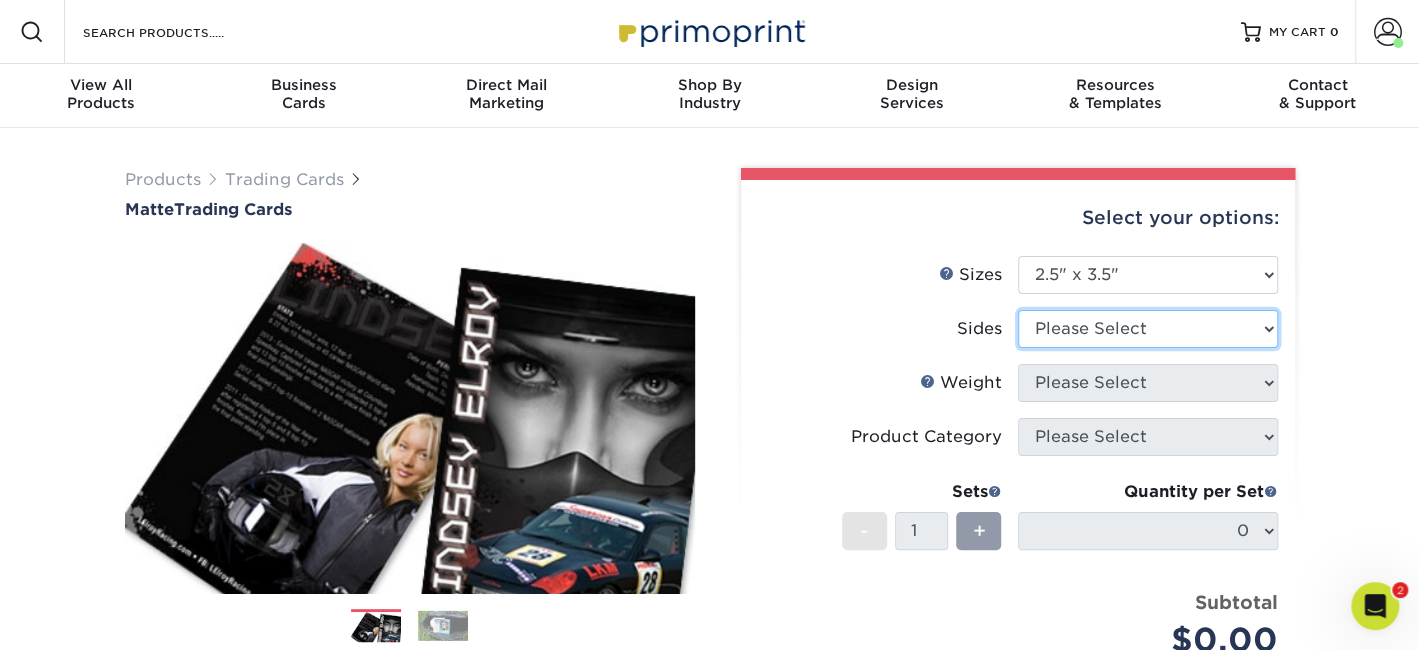 click on "Please Select Print Both Sides Print Front Only" at bounding box center (1148, 329) 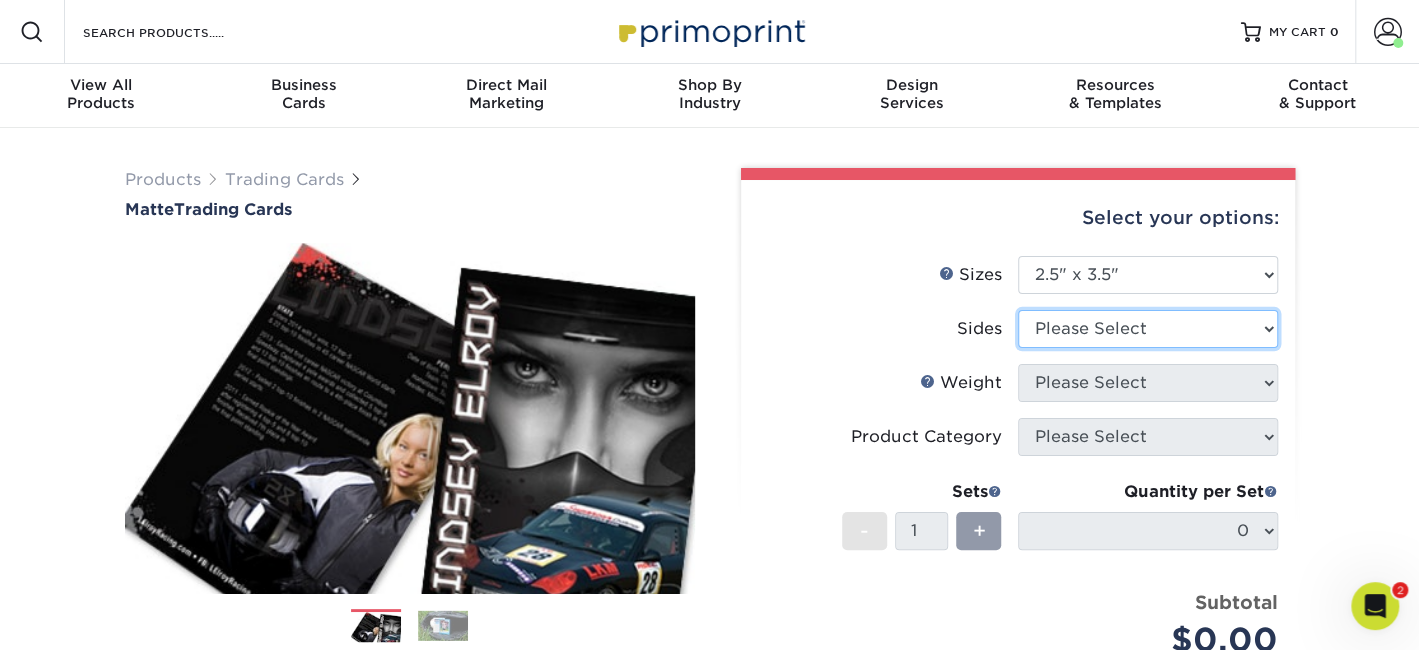 select on "13abbda7-1d64-4f25-8bb2-c179b224825d" 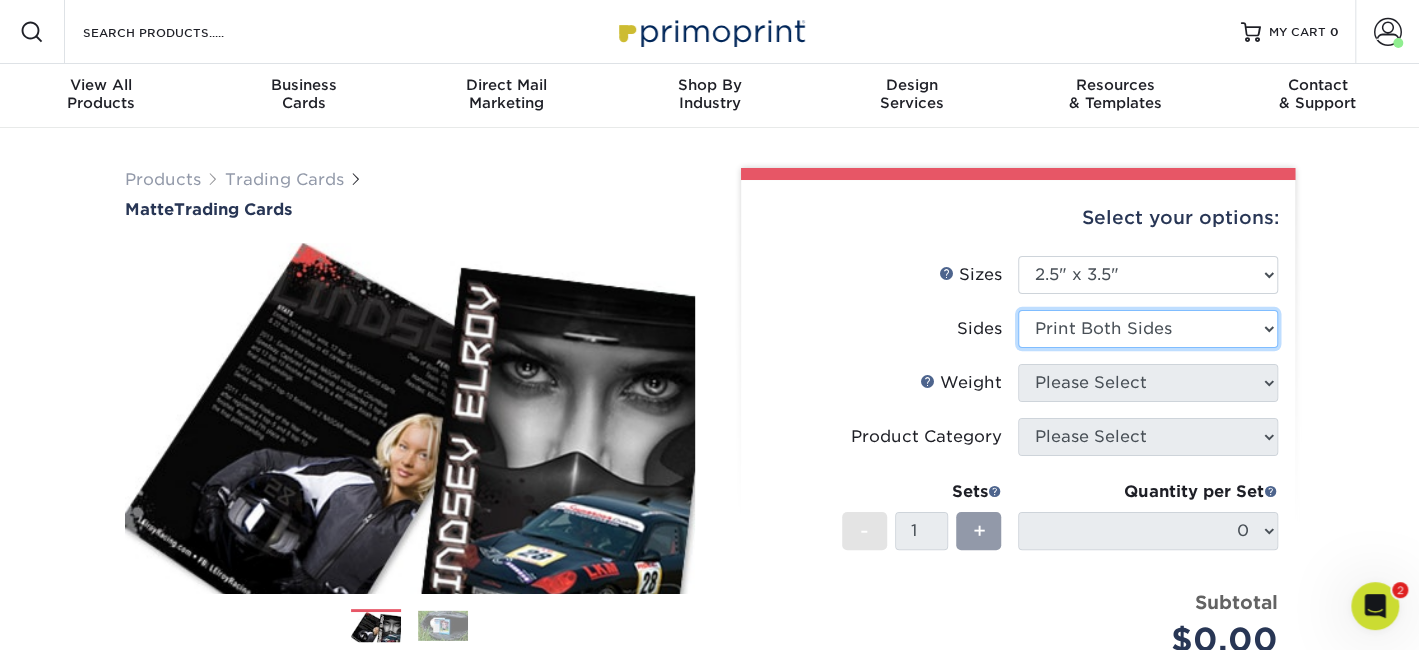 click on "Please Select Print Both Sides Print Front Only" at bounding box center (1148, 329) 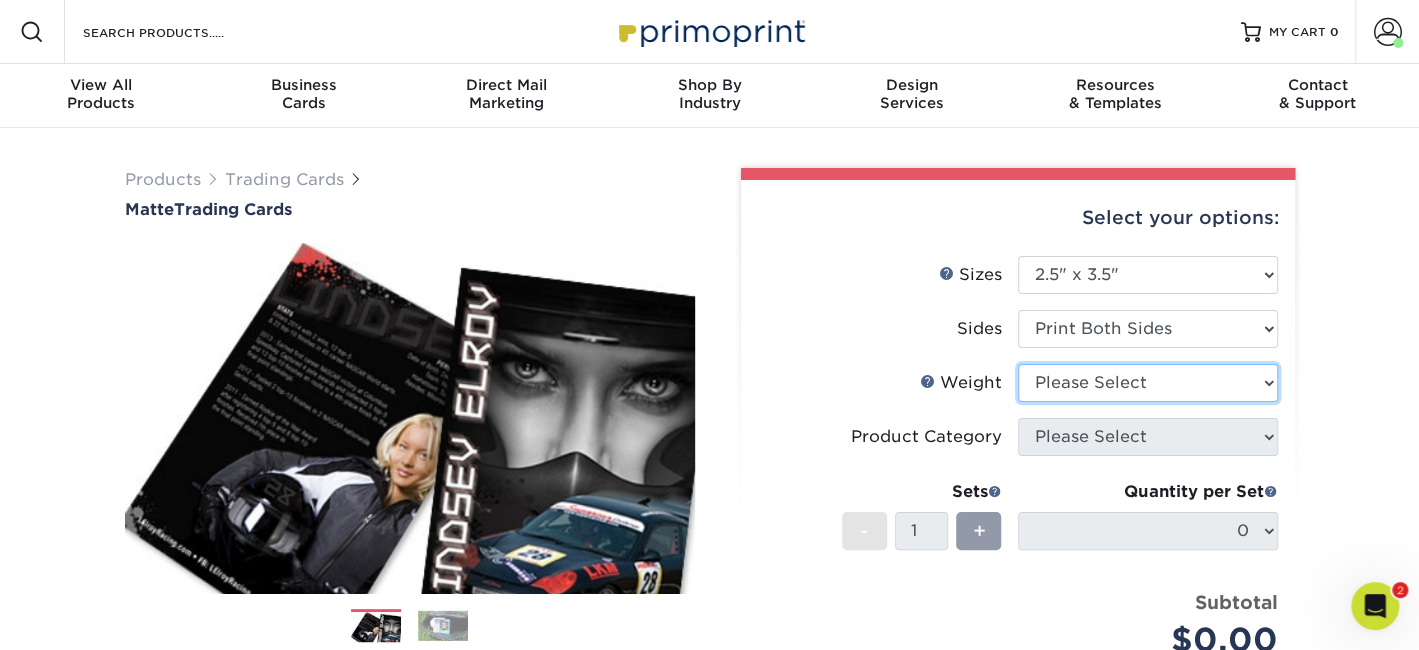 click on "Please Select 16PT 14PT" at bounding box center (1148, 383) 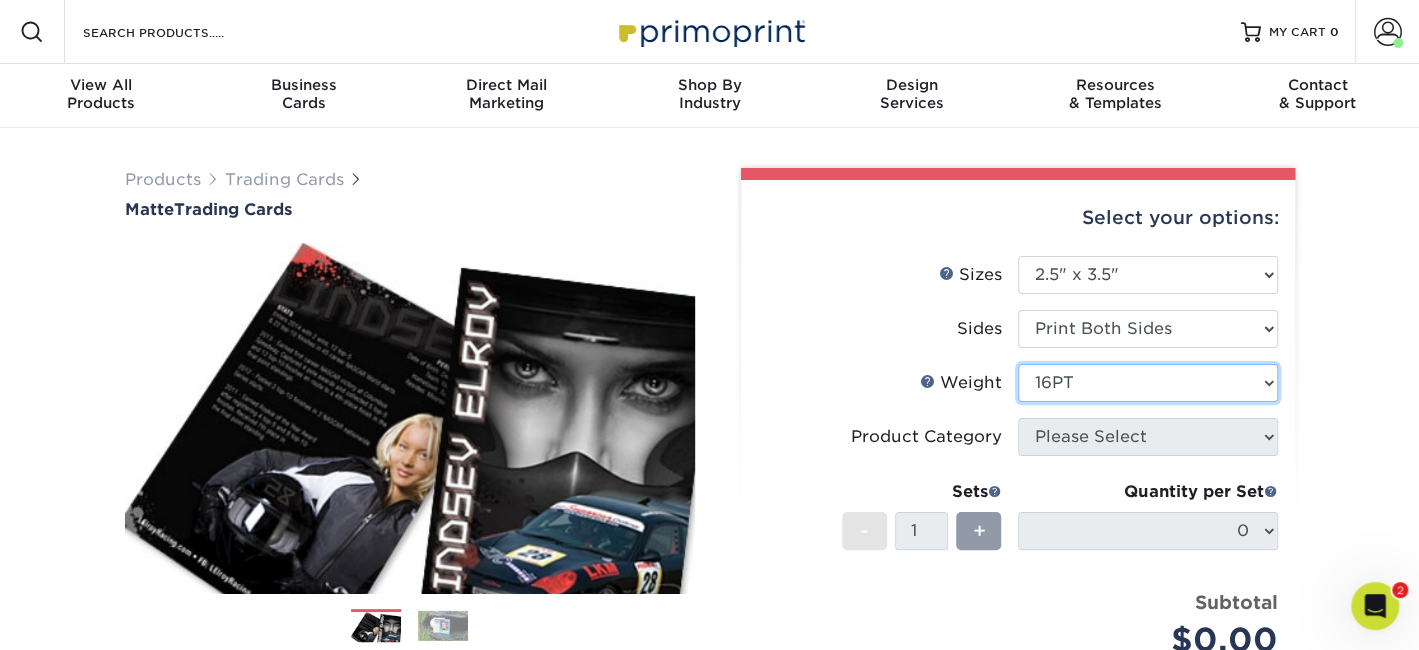 click on "Please Select 16PT 14PT" at bounding box center (1148, 383) 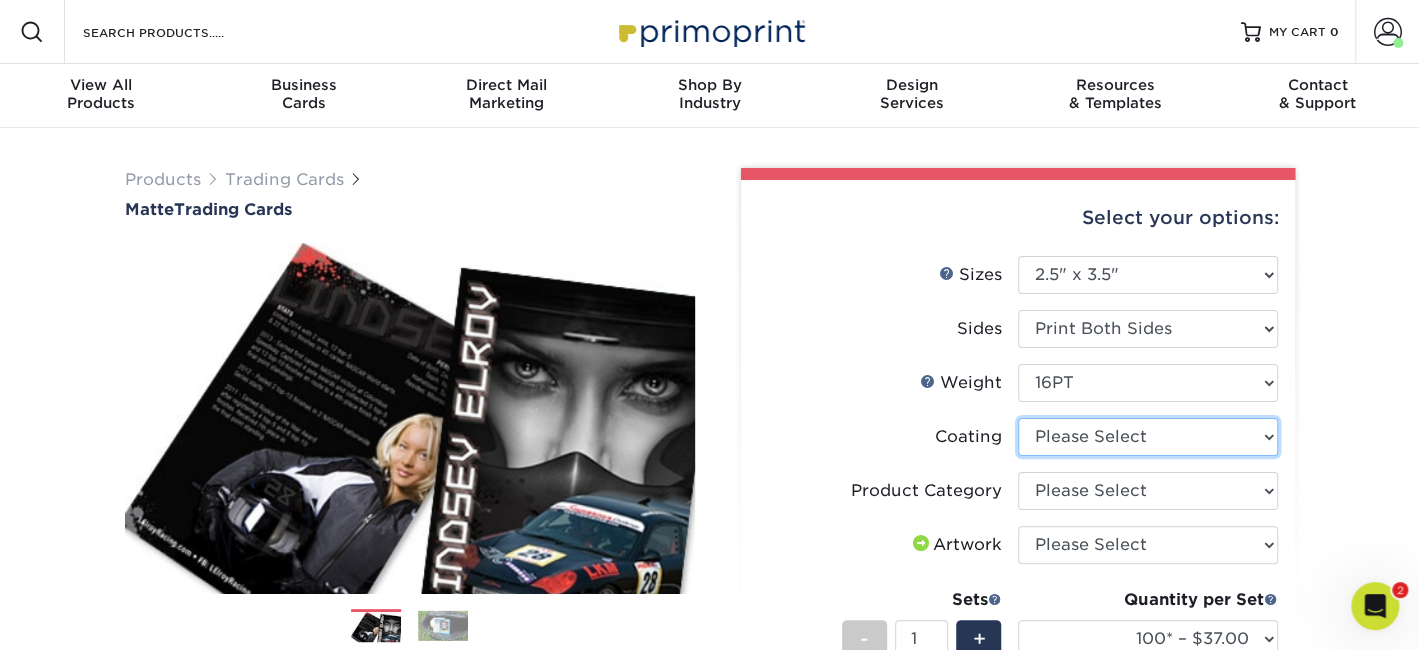 click at bounding box center (1148, 437) 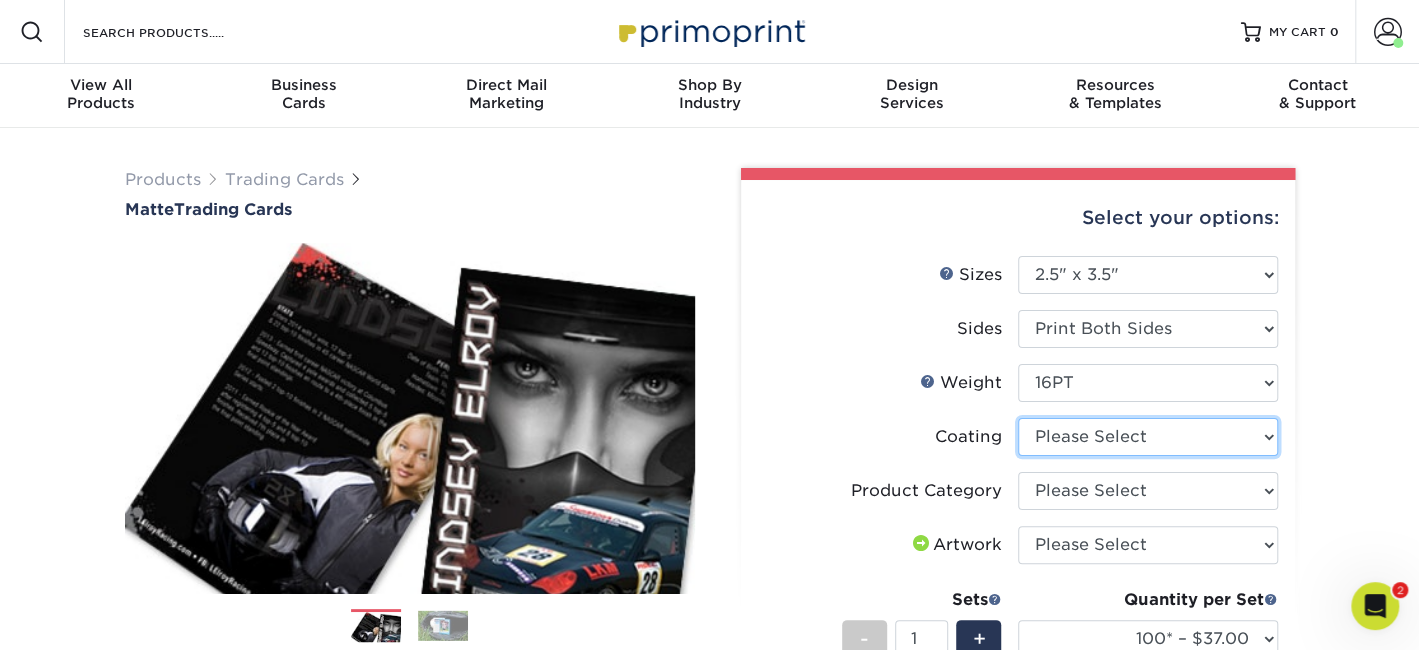select on "121bb7b5-3b4d-429f-bd8d-bbf80e953313" 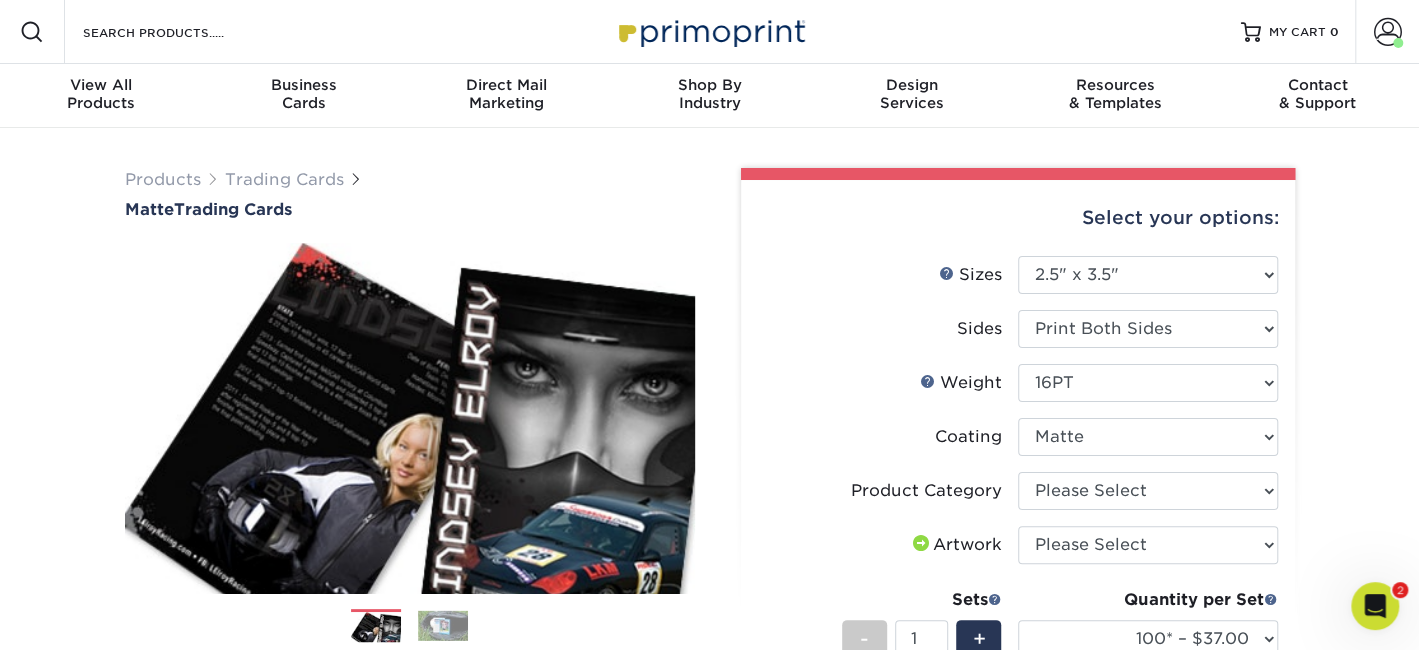 click at bounding box center (1148, 437) 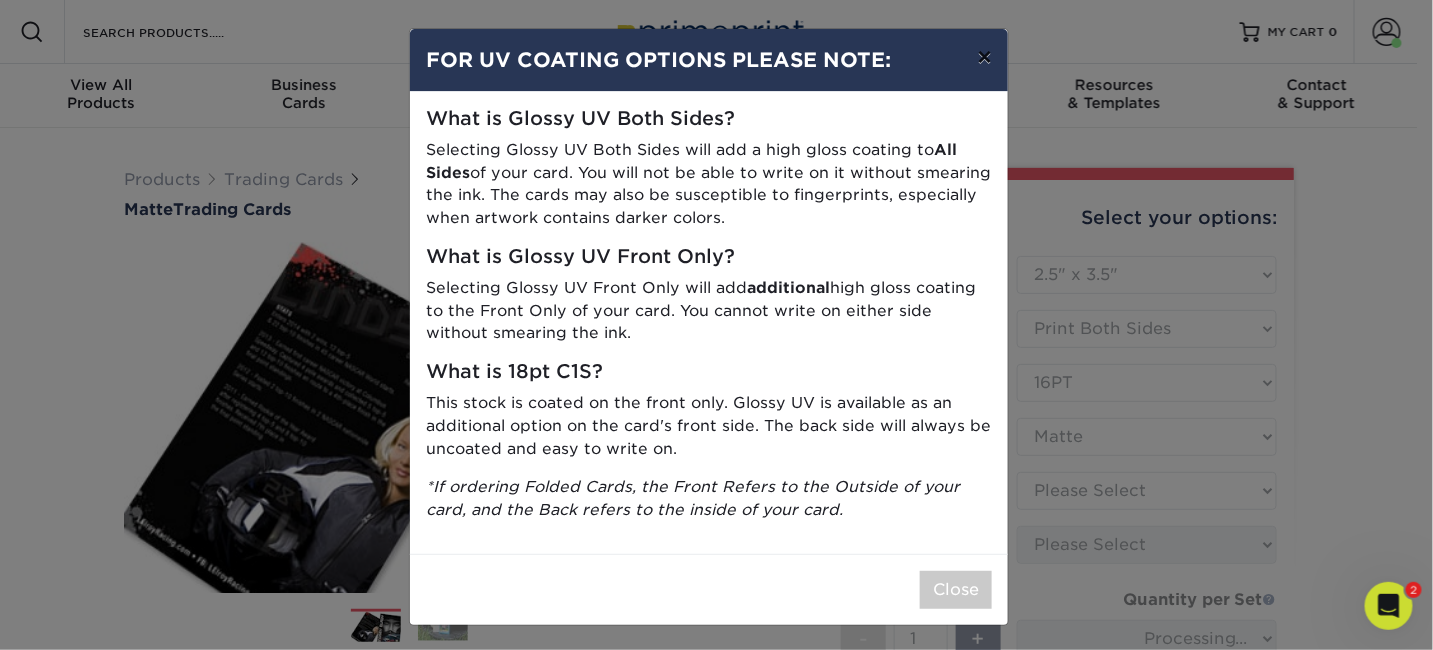 click on "×" at bounding box center (985, 57) 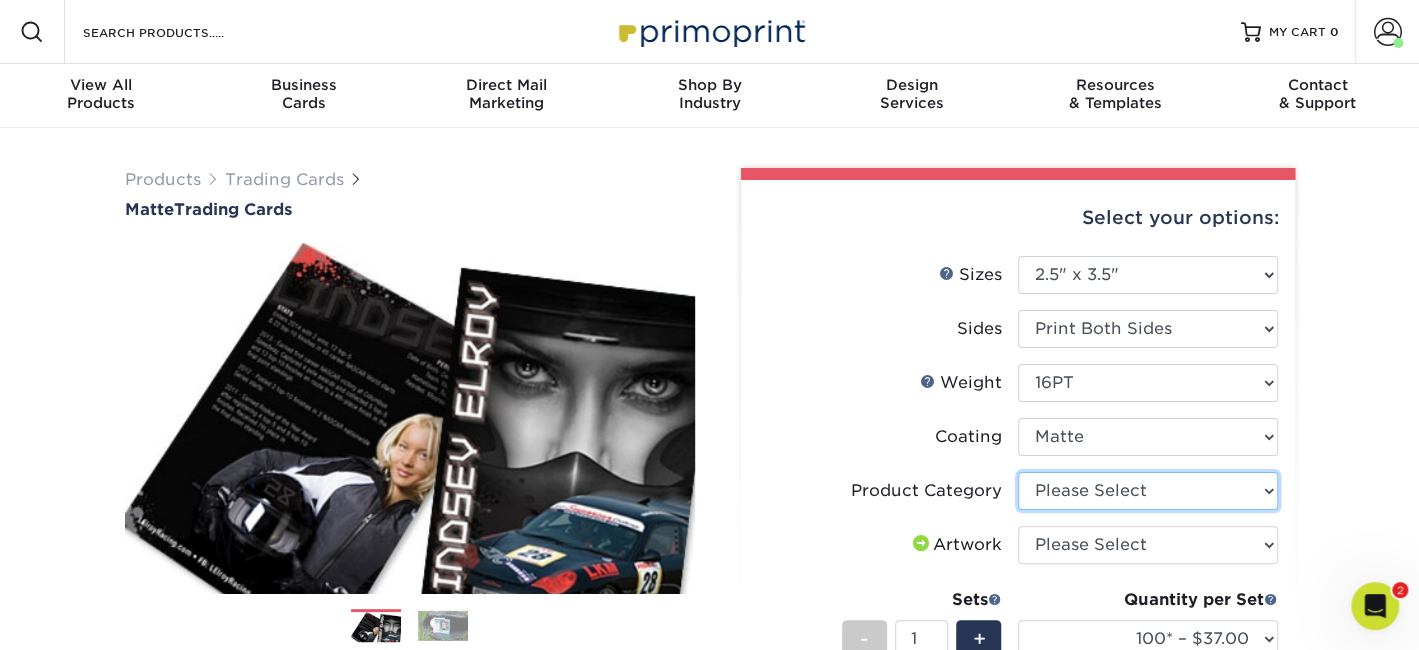 click on "Please Select Trading Cards" at bounding box center (1148, 491) 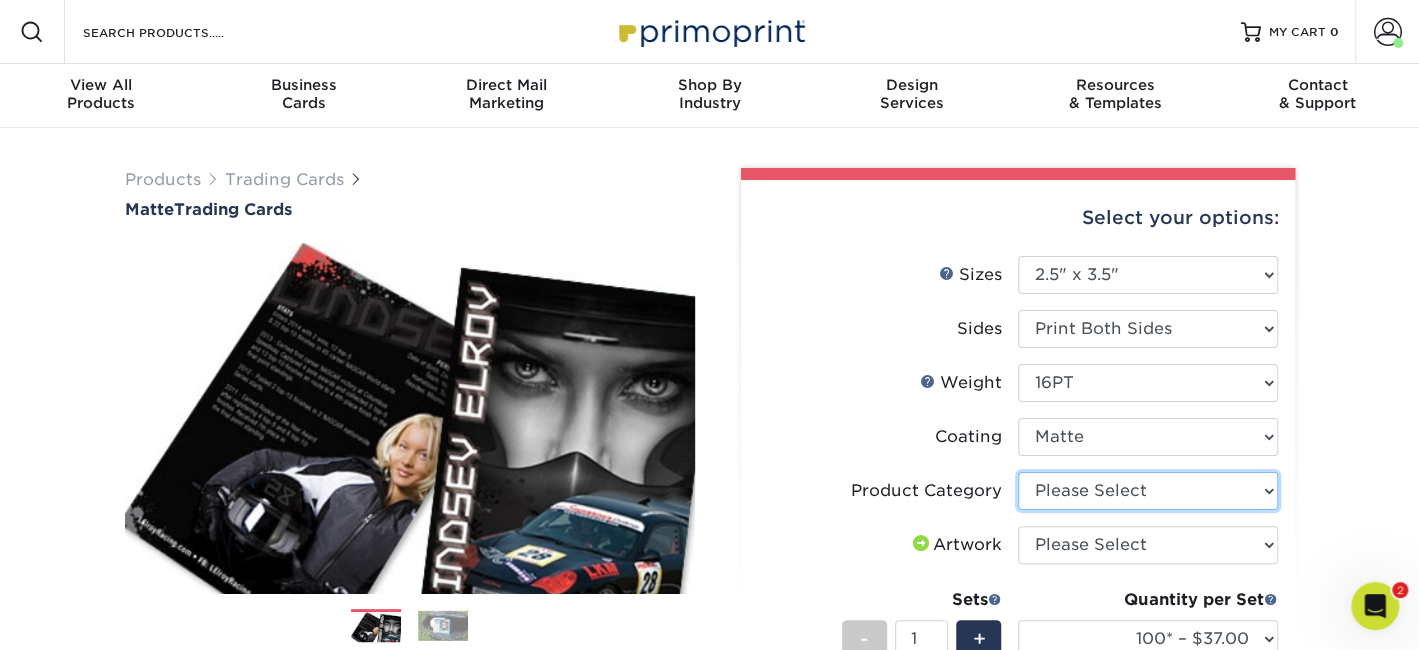 select on "c2f9bce9-36c2-409d-b101-c29d9d031e18" 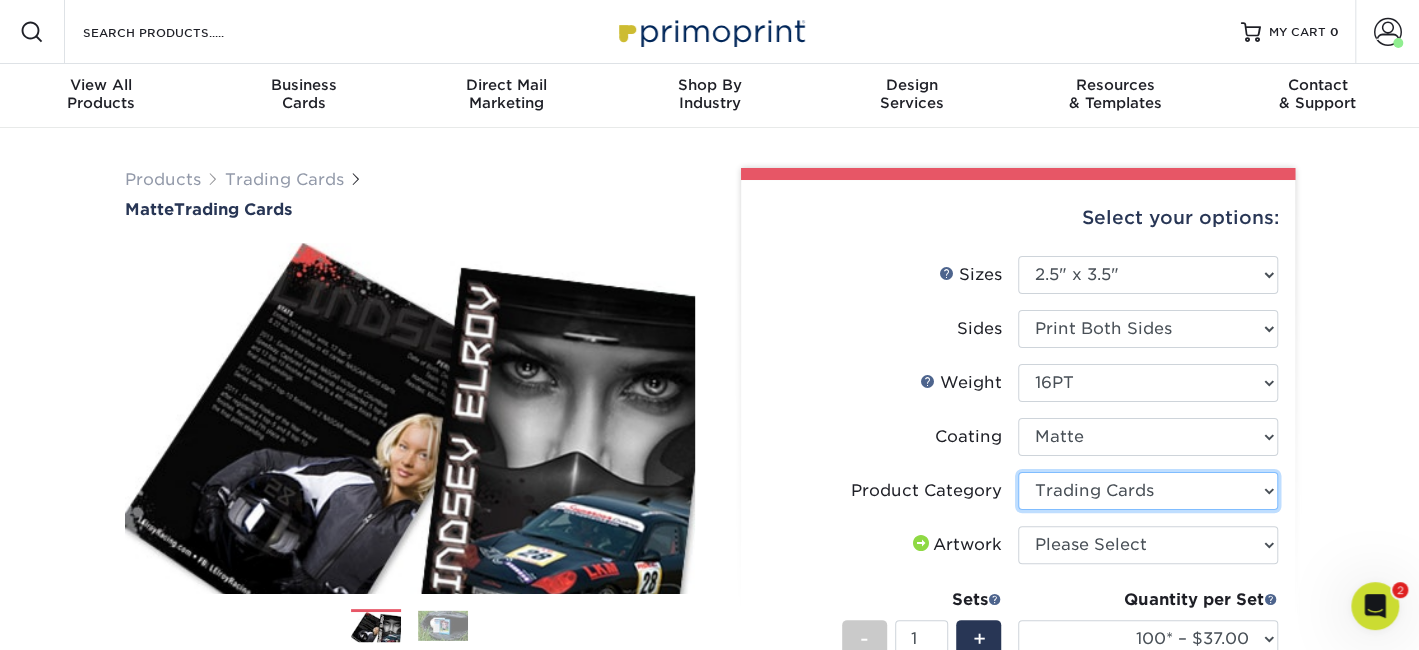 click on "Please Select Trading Cards" at bounding box center [1148, 491] 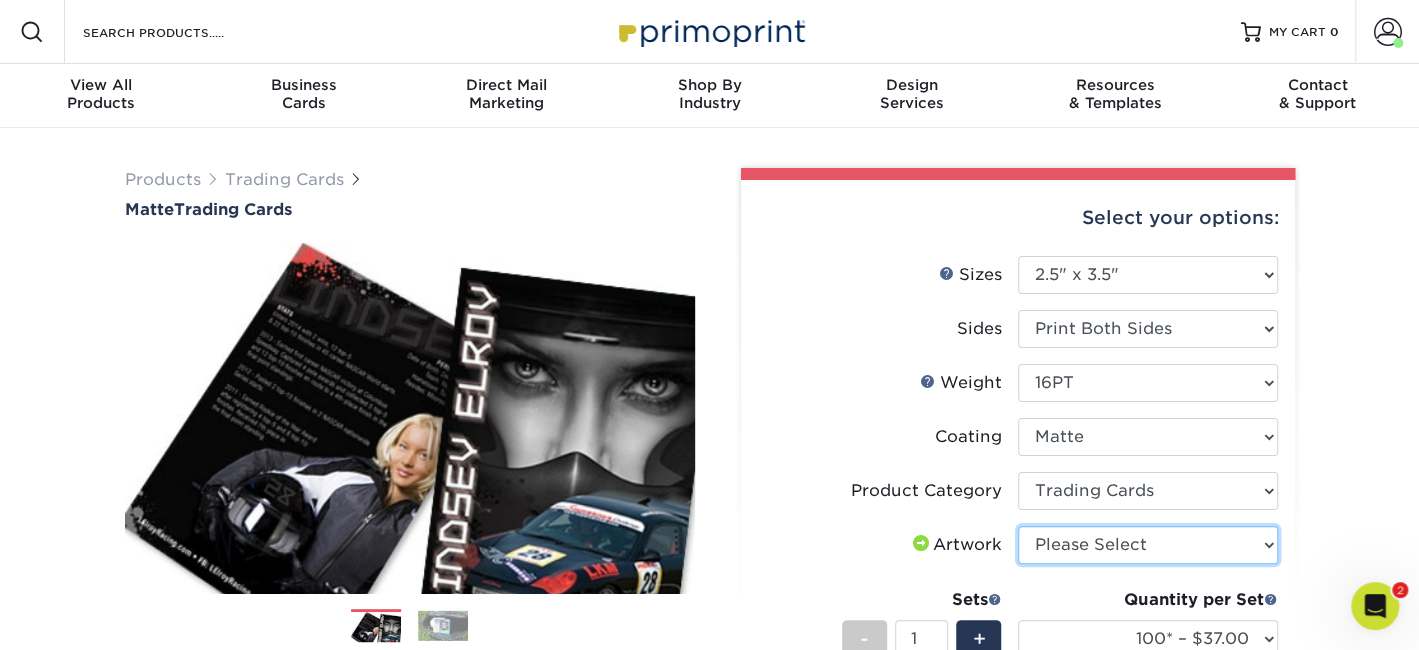 click on "Please Select I will upload files I need a design - $100" at bounding box center [1148, 545] 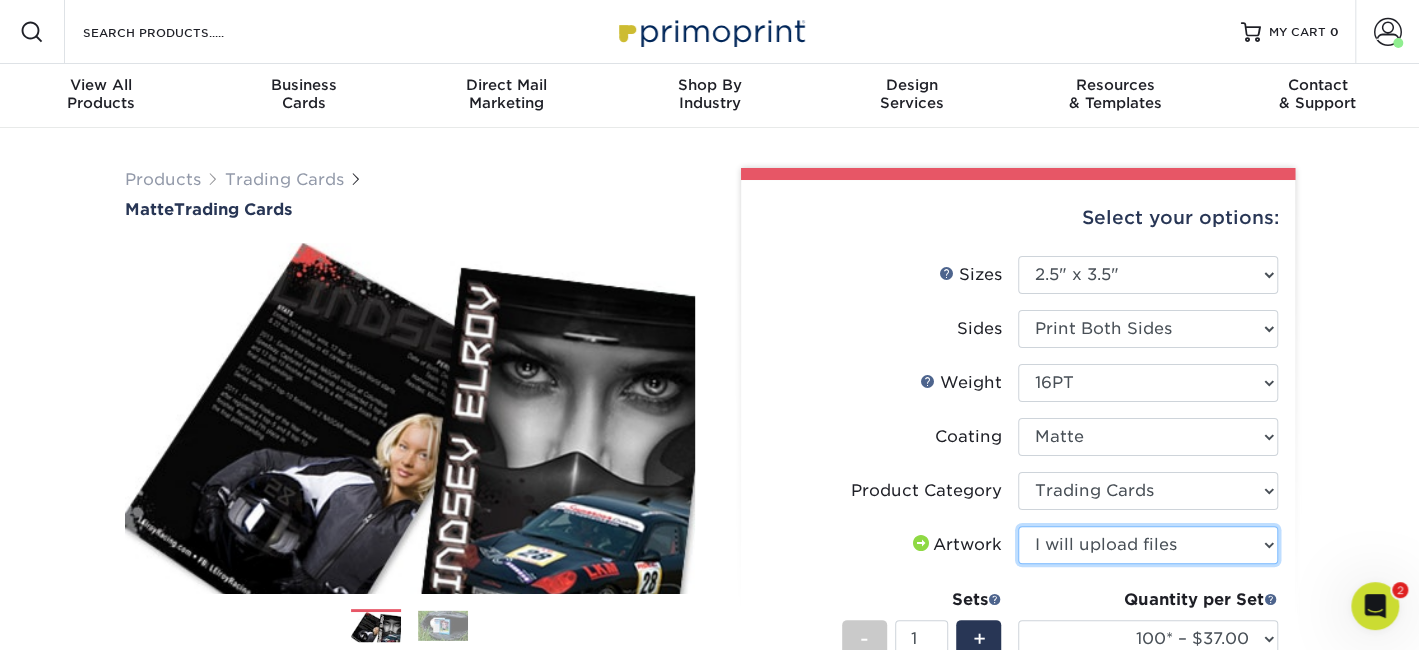 click on "Please Select I will upload files I need a design - $100" at bounding box center [1148, 545] 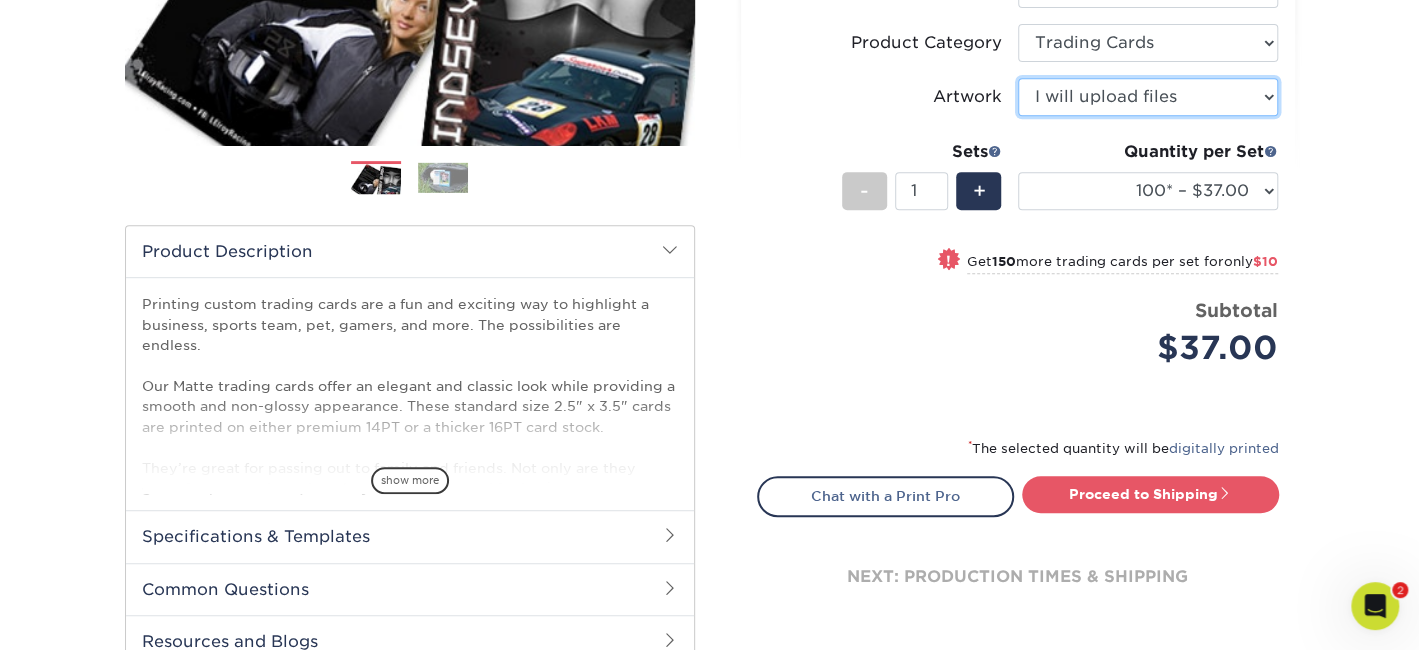 scroll, scrollTop: 466, scrollLeft: 0, axis: vertical 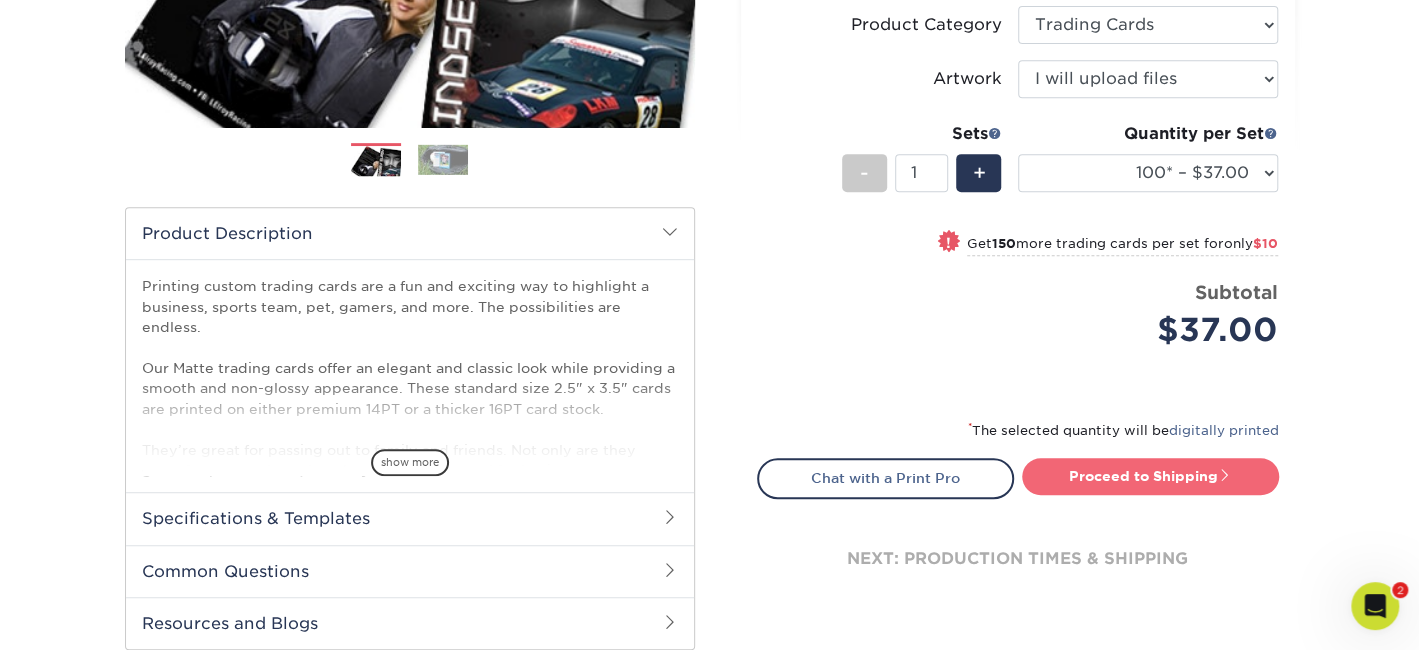 click on "Proceed to Shipping" at bounding box center (1150, 476) 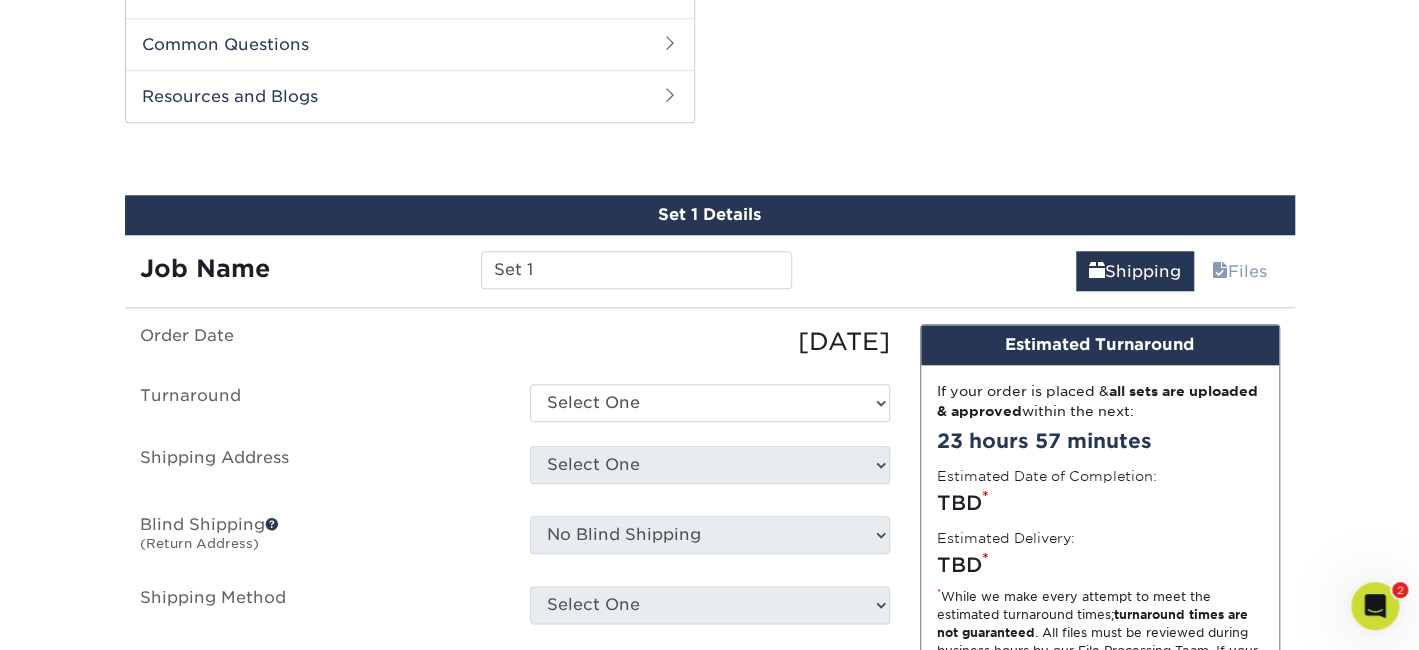 scroll, scrollTop: 1015, scrollLeft: 0, axis: vertical 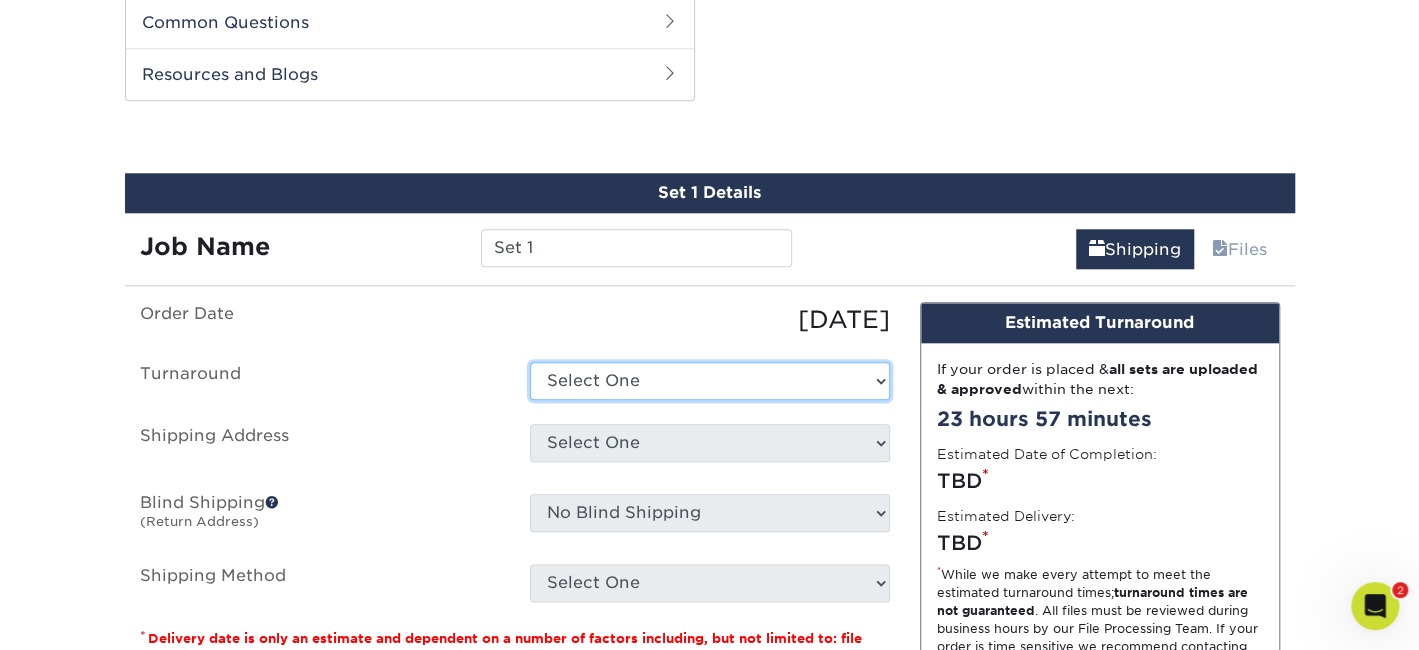 click on "Select One 2-4 Business Days 2 Day Next Business Day" at bounding box center [710, 381] 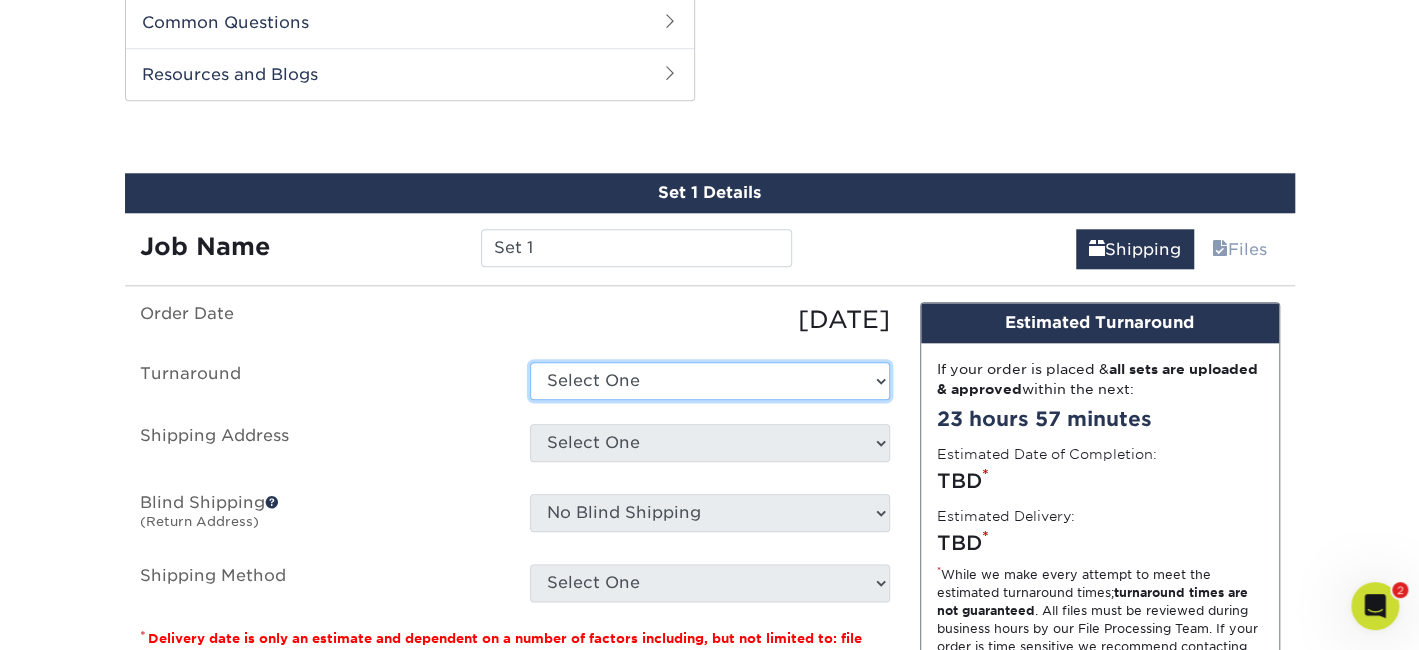 select on "e6fccf19-35d4-418a-ac33-8676f2a93148" 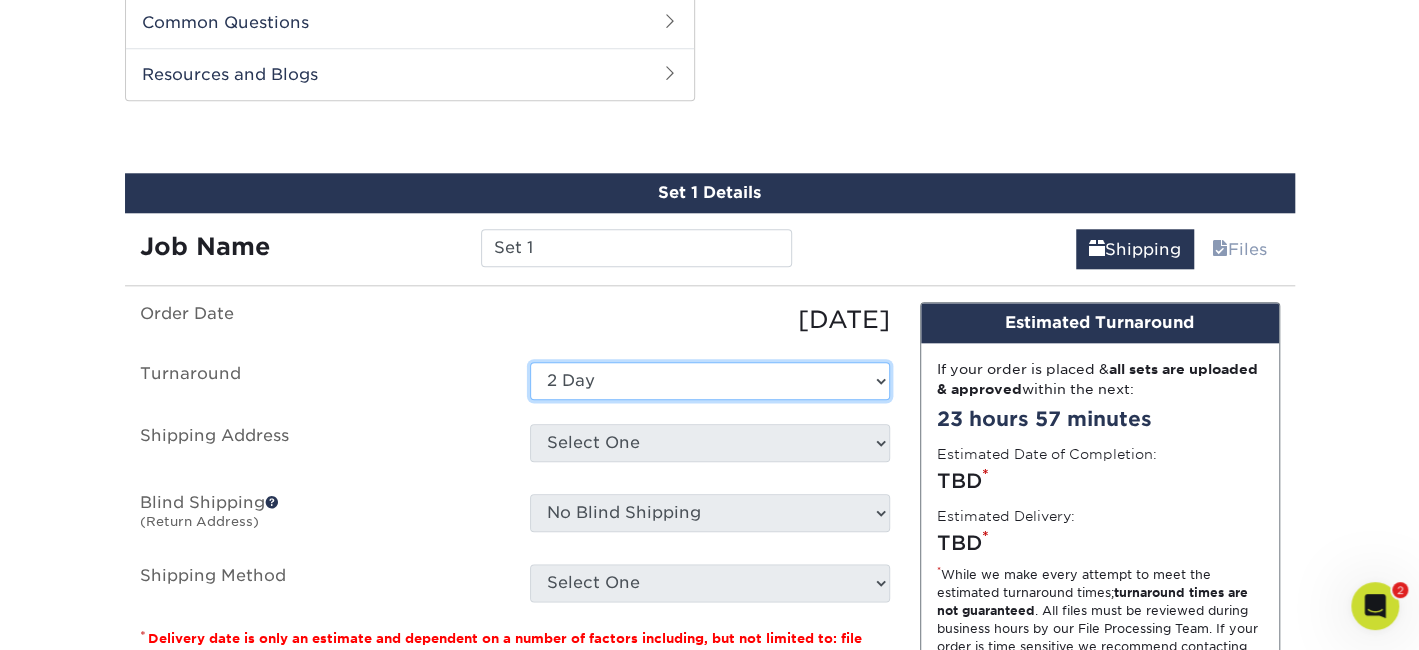 click on "Select One 2-4 Business Days 2 Day Next Business Day" at bounding box center [710, 381] 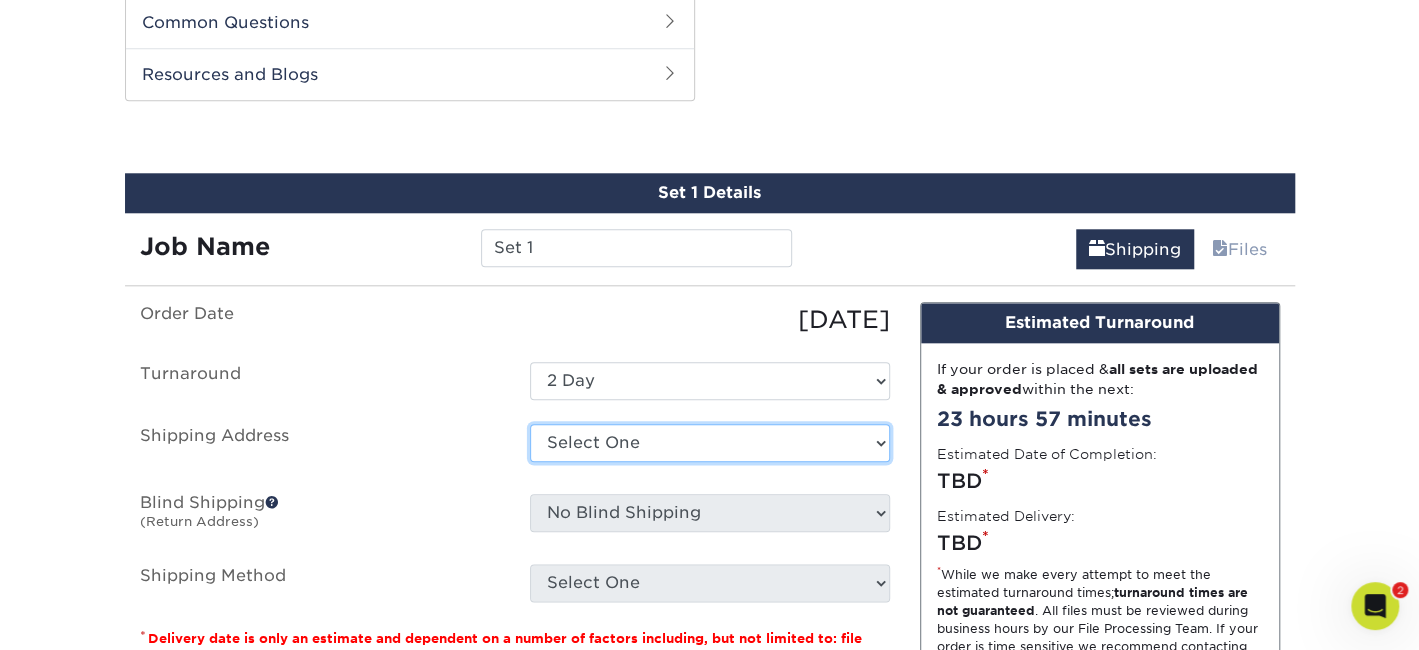 click on "Select One
GAC Office
+ Add New Address" at bounding box center [710, 443] 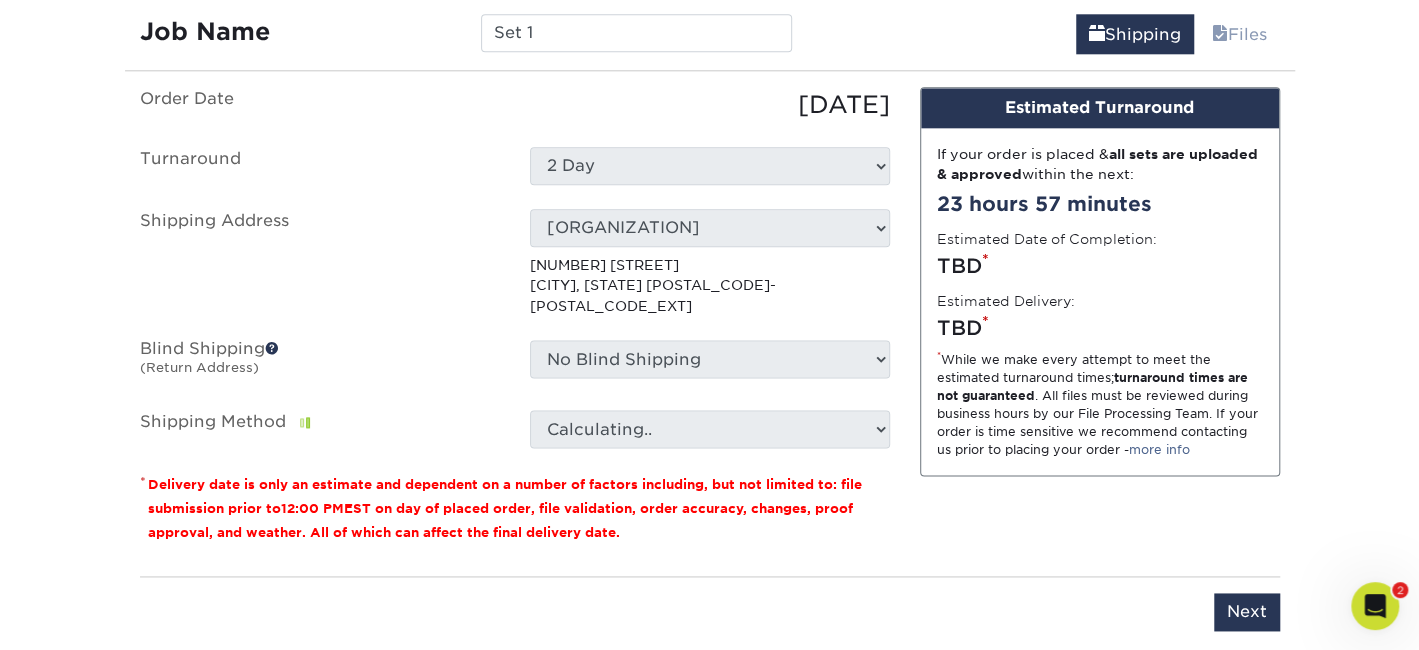 scroll, scrollTop: 1249, scrollLeft: 0, axis: vertical 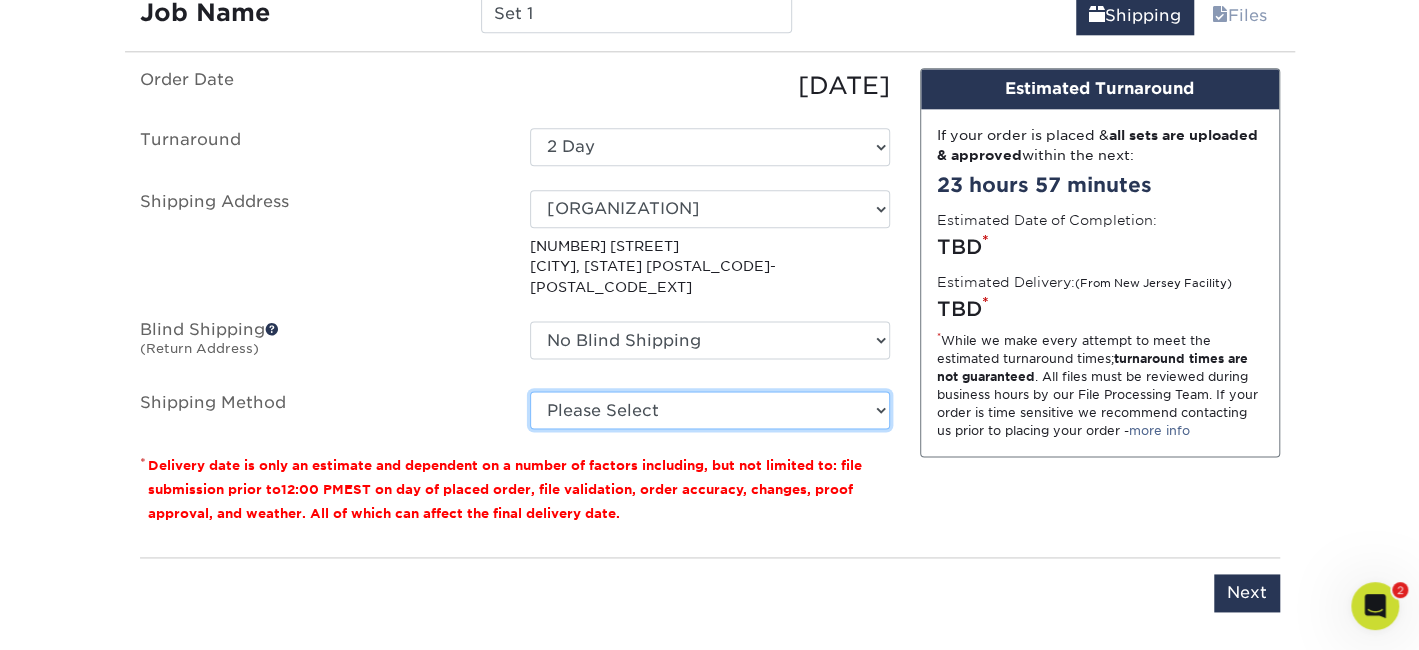 click on "Please Select Ground Shipping (+$16.21) 3 Day Shipping Service (+$20.06) 2 Day Air Shipping (+$20.83) Next Day Shipping by 5pm (+$22.70) Next Day Shipping by 12 noon (+$23.44) Next Day Air Early A.M. (+$128.80)" at bounding box center (710, 410) 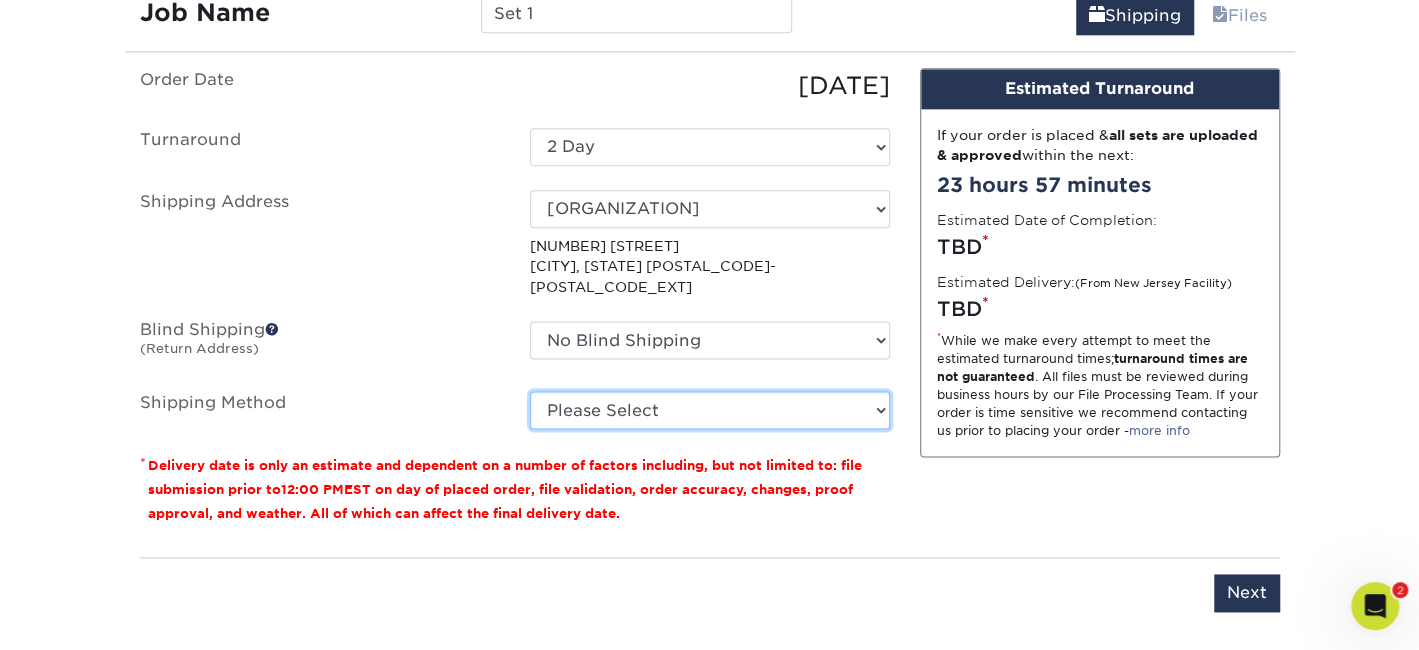 select on "01" 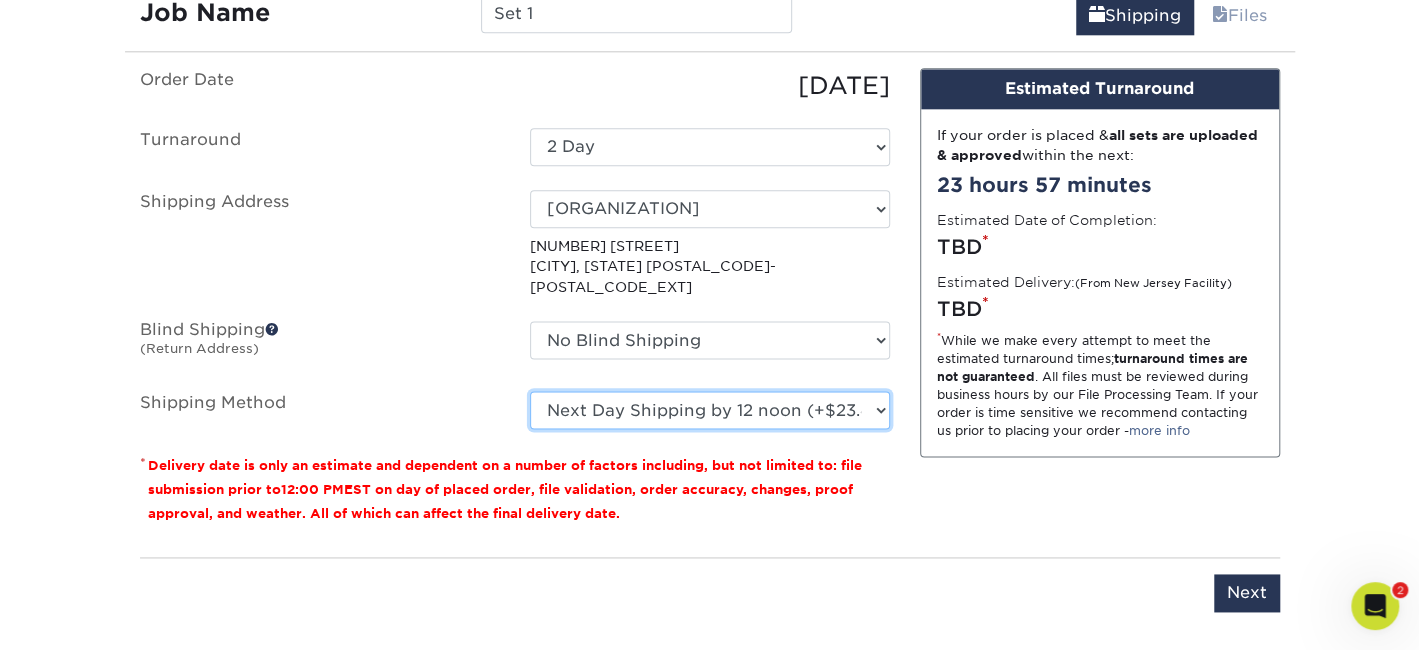 click on "Please Select Ground Shipping (+$16.21) 3 Day Shipping Service (+$20.06) 2 Day Air Shipping (+$20.83) Next Day Shipping by 5pm (+$22.70) Next Day Shipping by 12 noon (+$23.44) Next Day Air Early A.M. (+$128.80)" at bounding box center (710, 410) 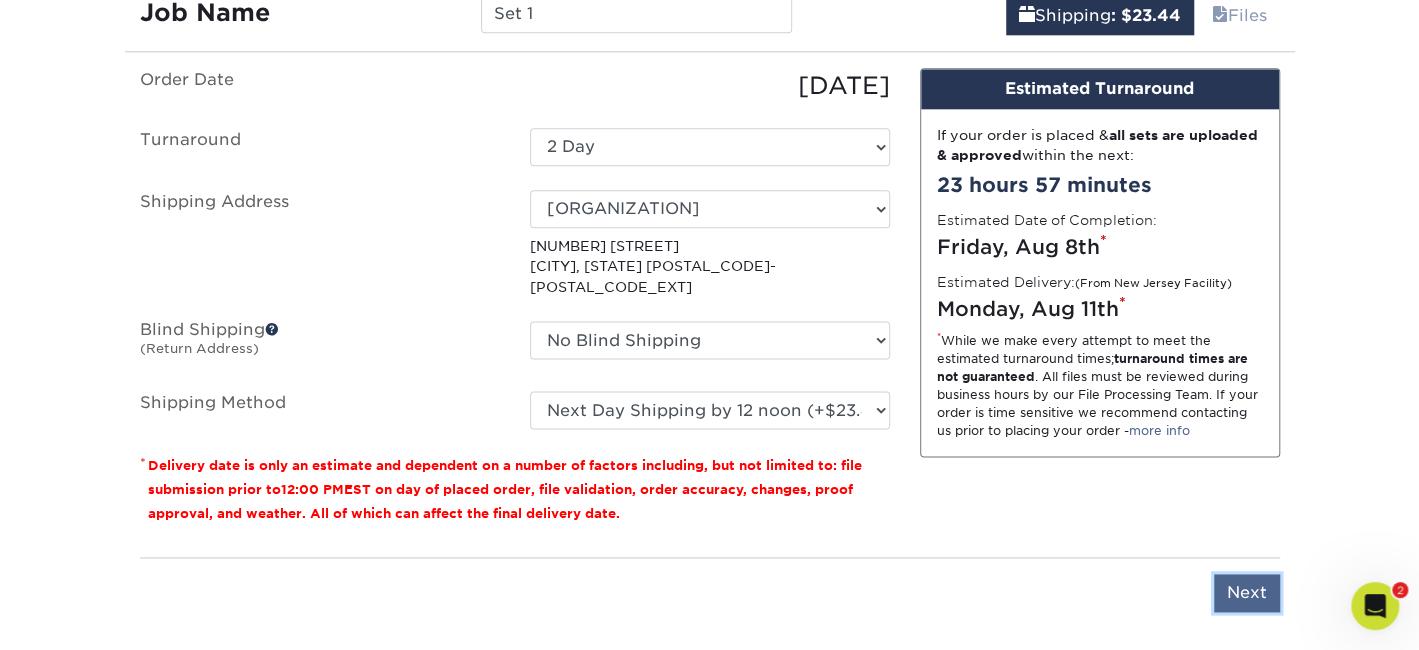 click on "Next" at bounding box center [1247, 593] 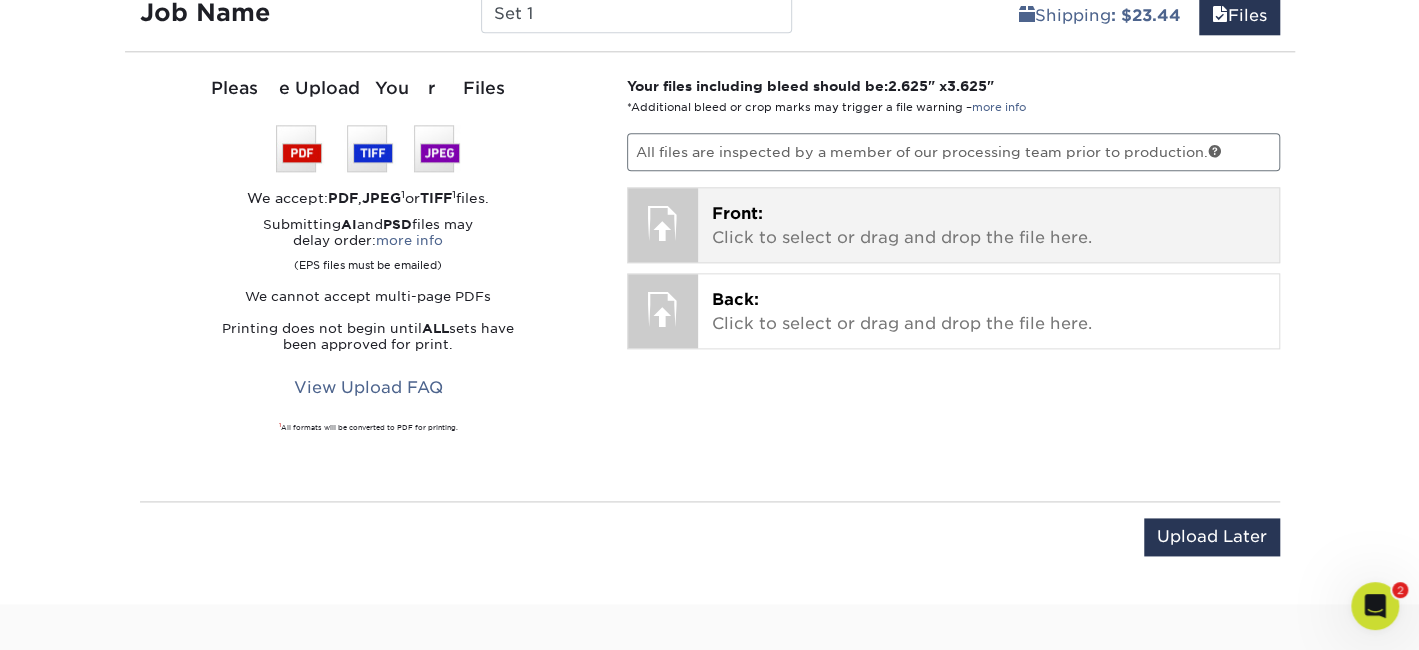 click on "Front: Click to select or drag and drop the file here." at bounding box center [988, 226] 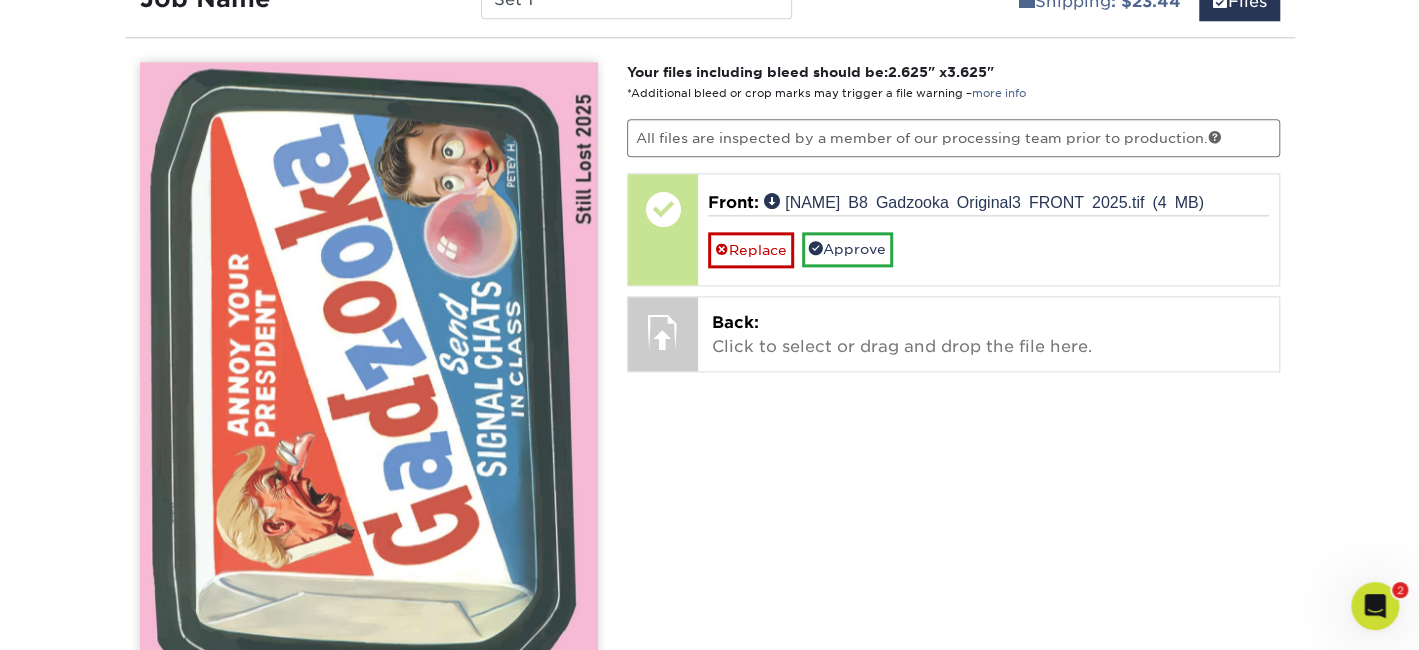 scroll, scrollTop: 1242, scrollLeft: 0, axis: vertical 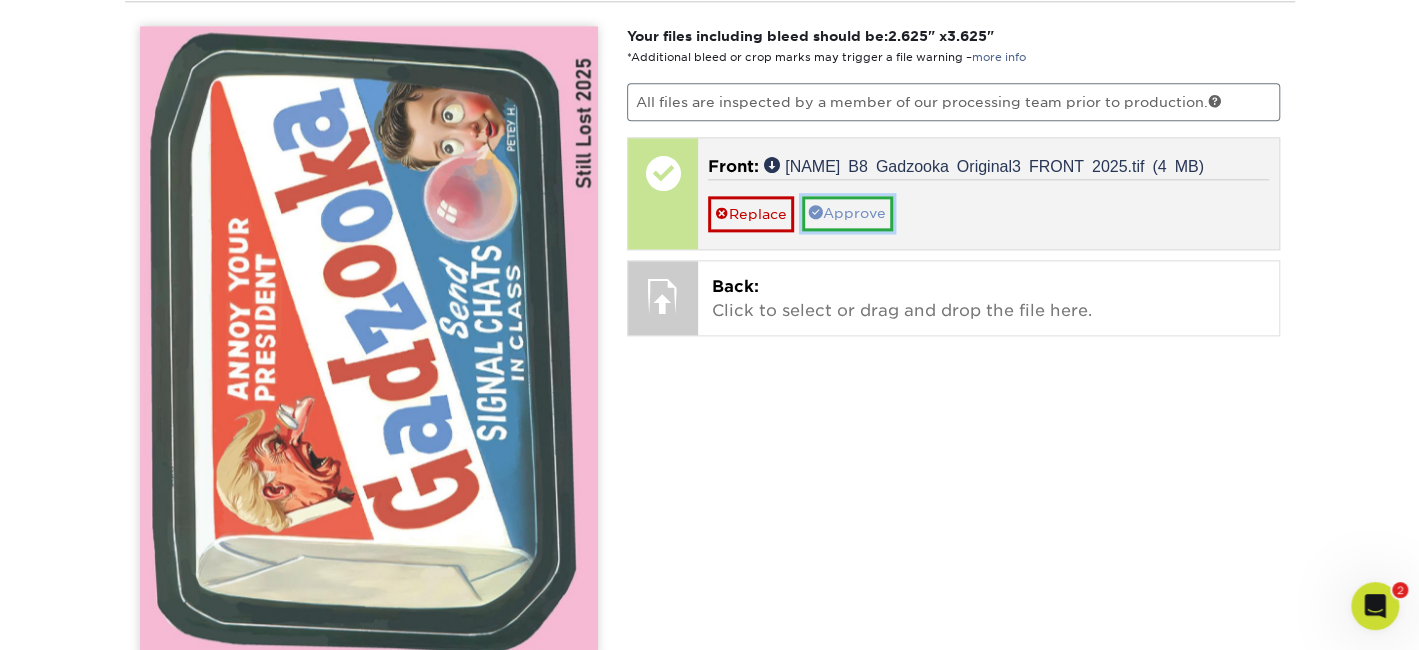 click on "Approve" at bounding box center [847, 213] 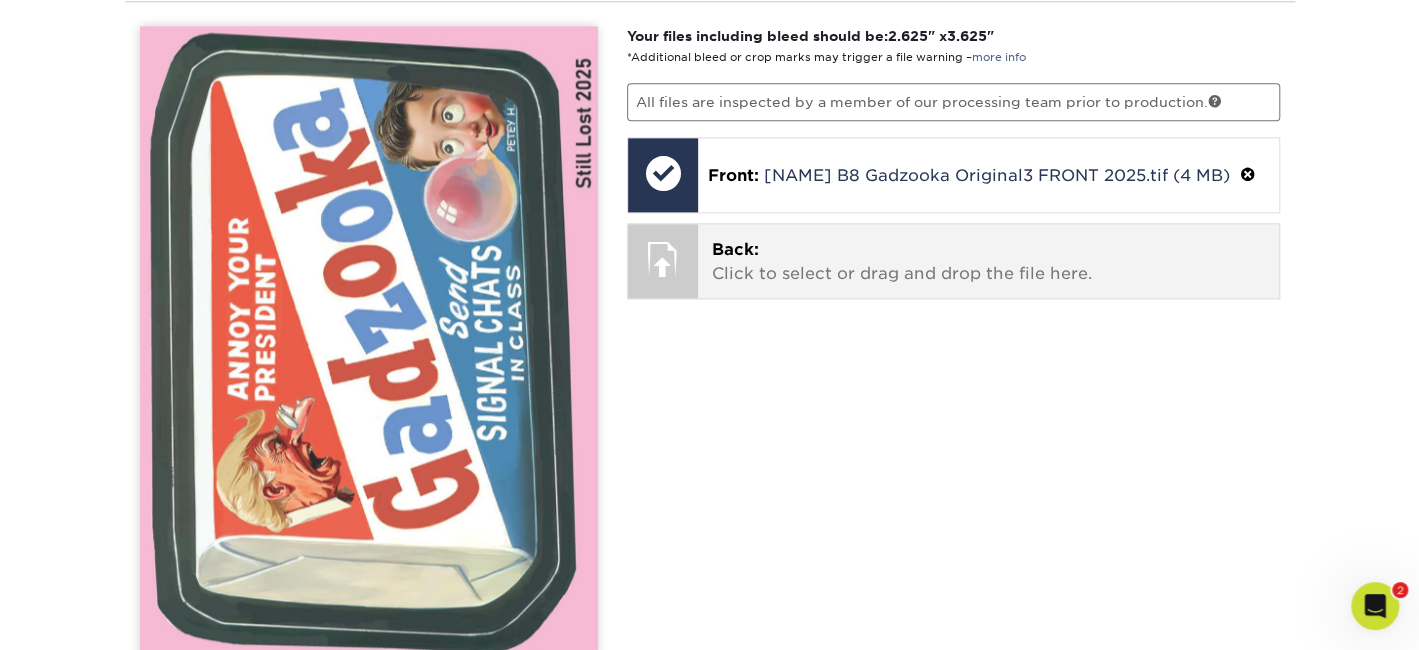 click at bounding box center (663, 259) 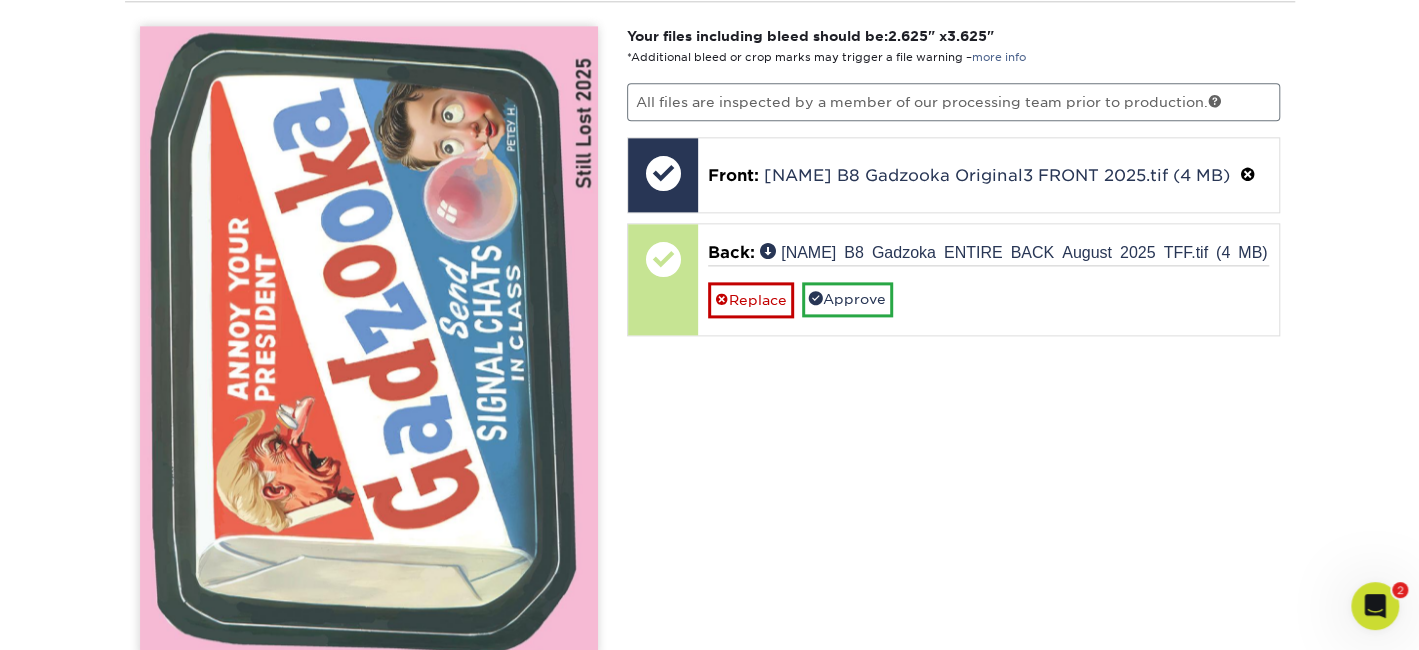 scroll, scrollTop: 1532, scrollLeft: 0, axis: vertical 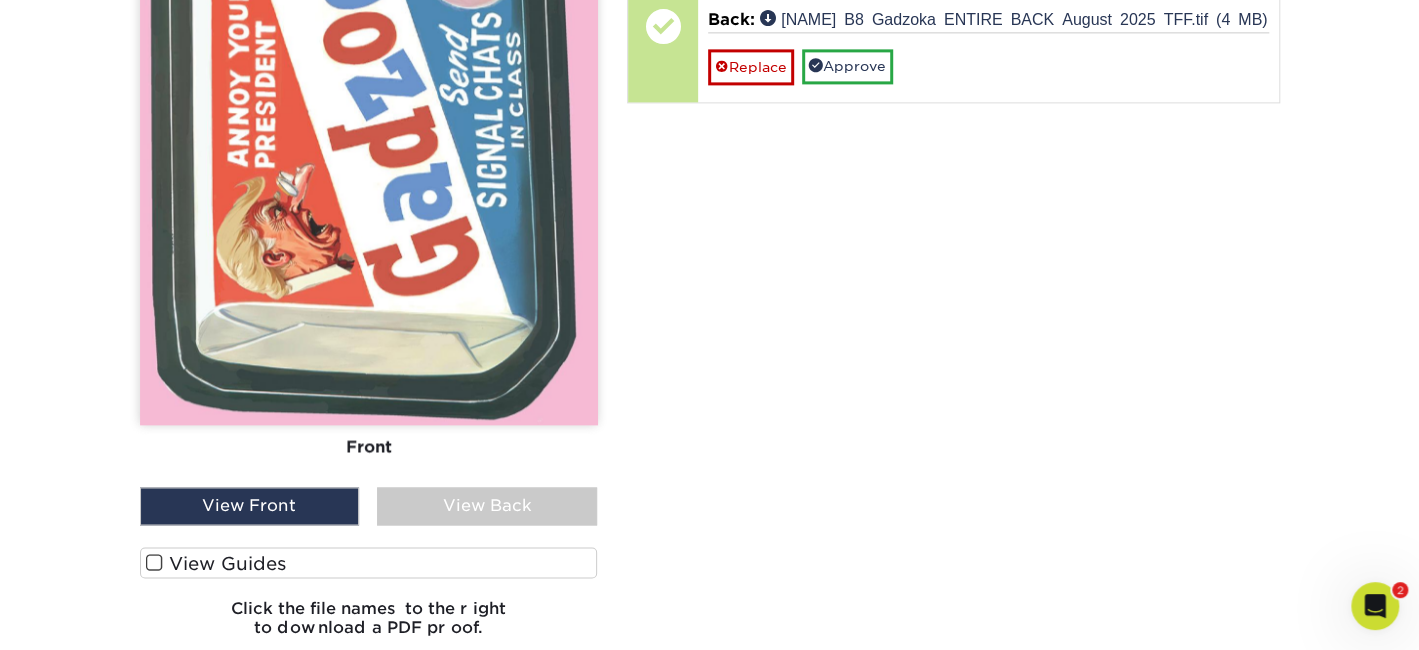 click on "View Back" at bounding box center (487, 506) 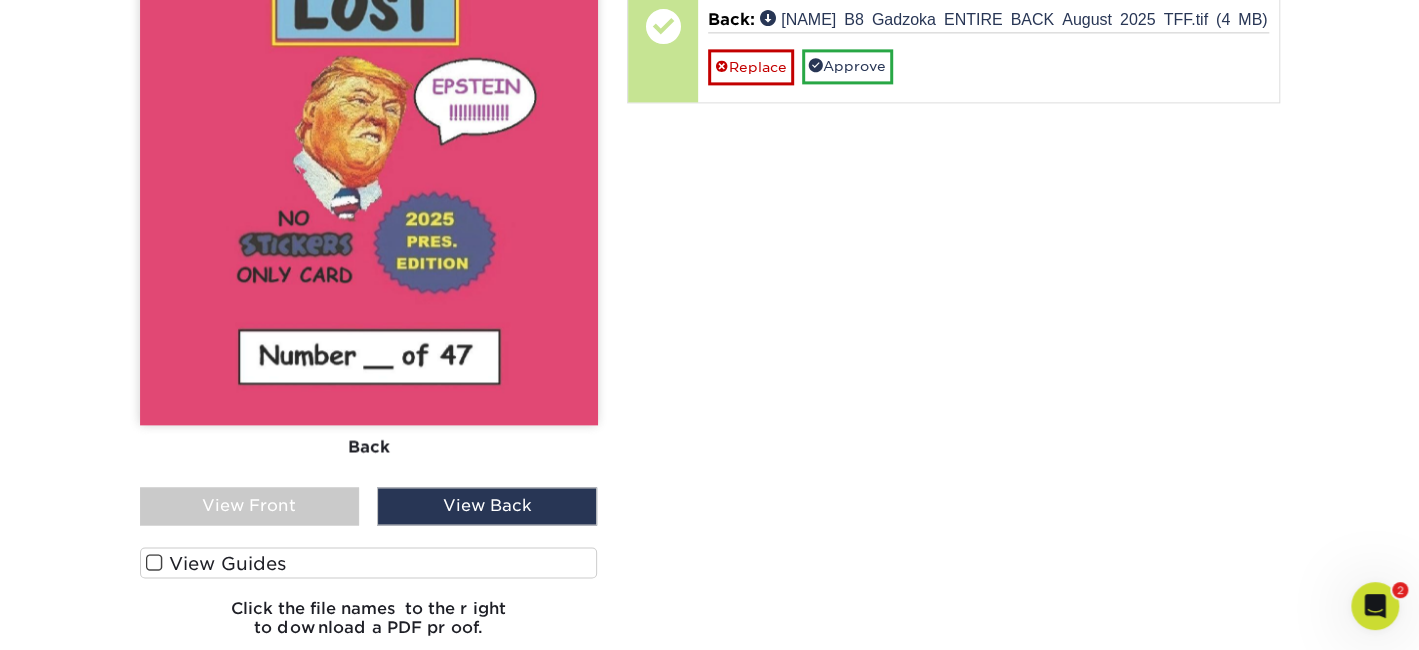 scroll, scrollTop: 1299, scrollLeft: 0, axis: vertical 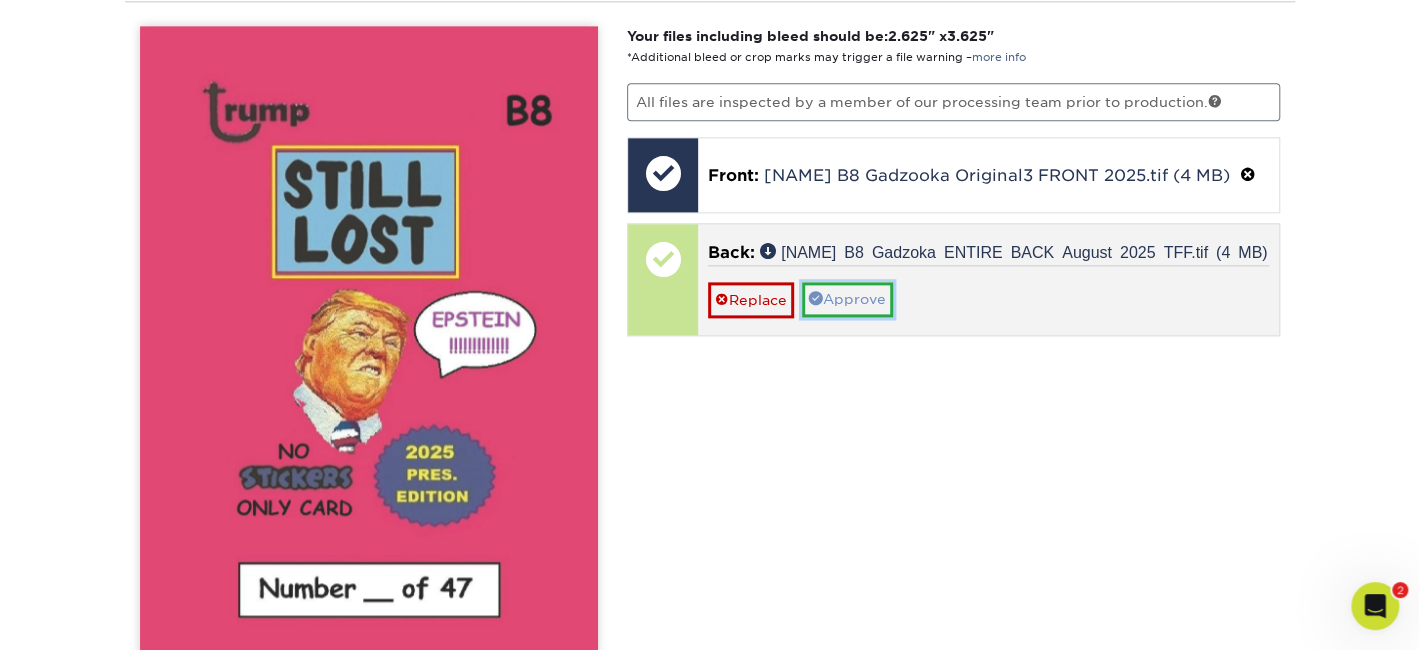 click on "Approve" at bounding box center (847, 299) 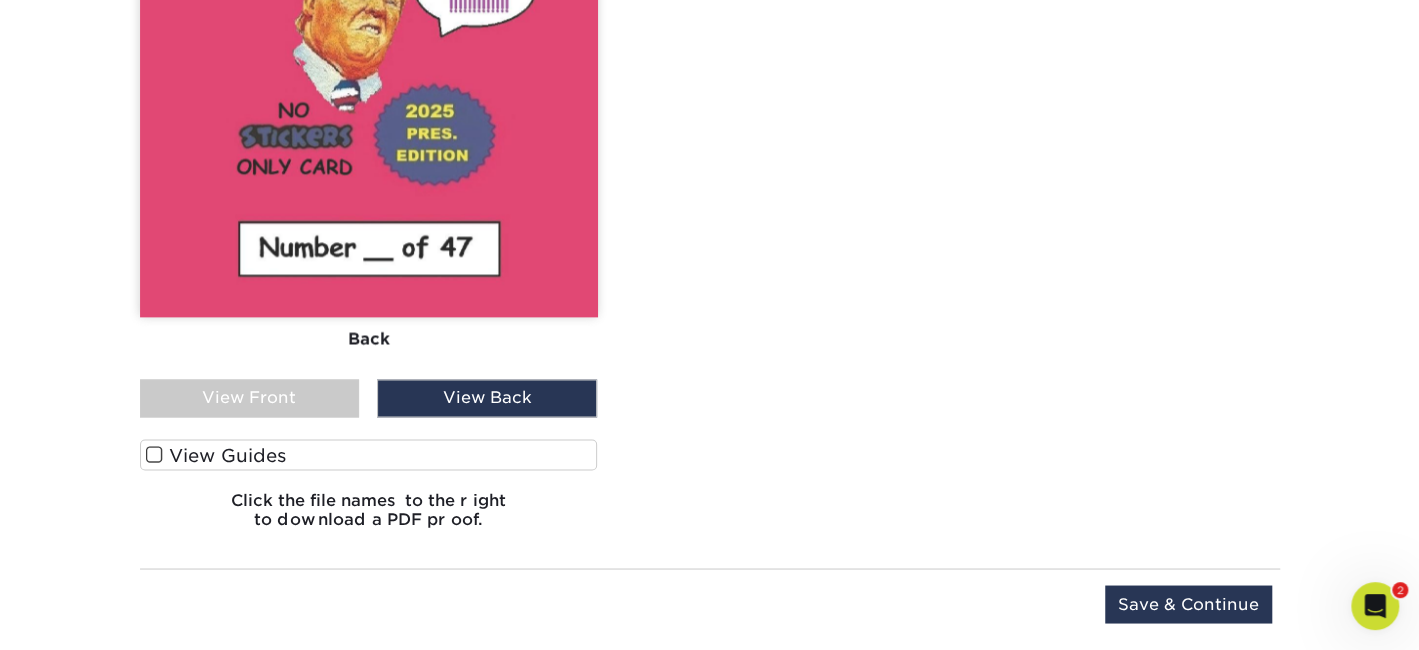 scroll, scrollTop: 1766, scrollLeft: 0, axis: vertical 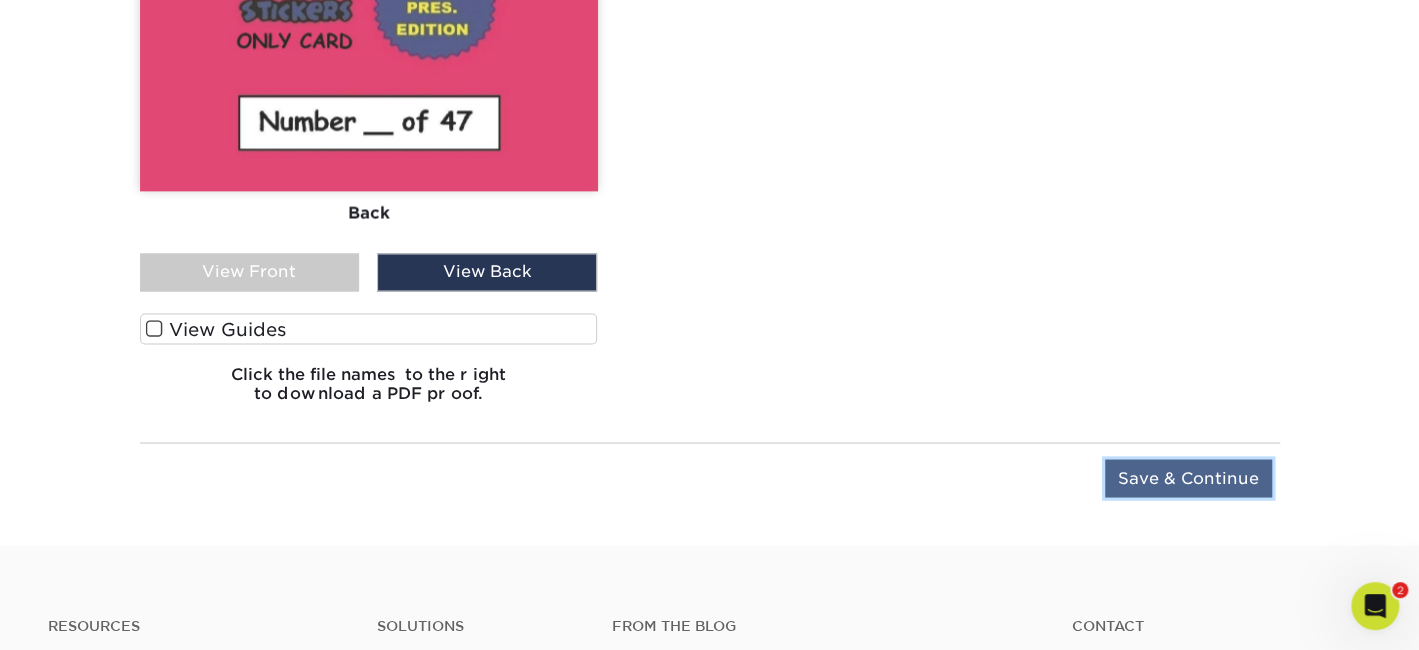 click on "Save & Continue" at bounding box center [1188, 478] 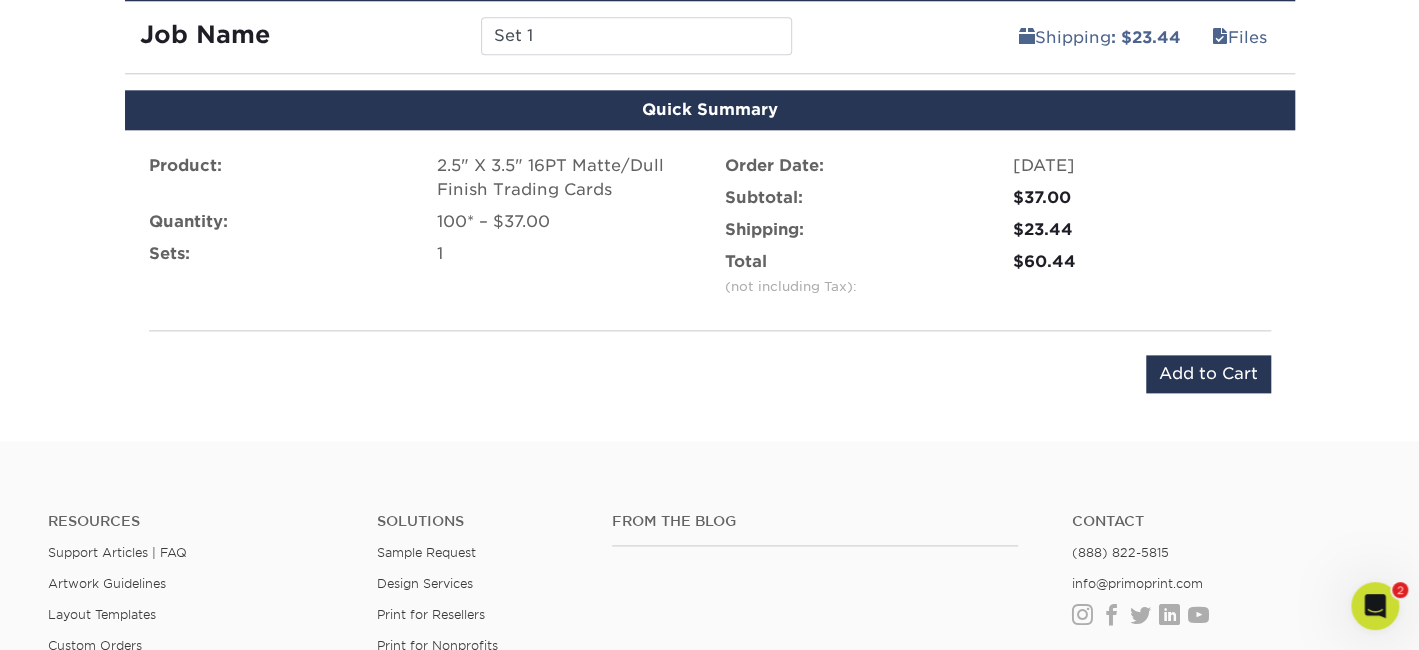scroll, scrollTop: 1130, scrollLeft: 0, axis: vertical 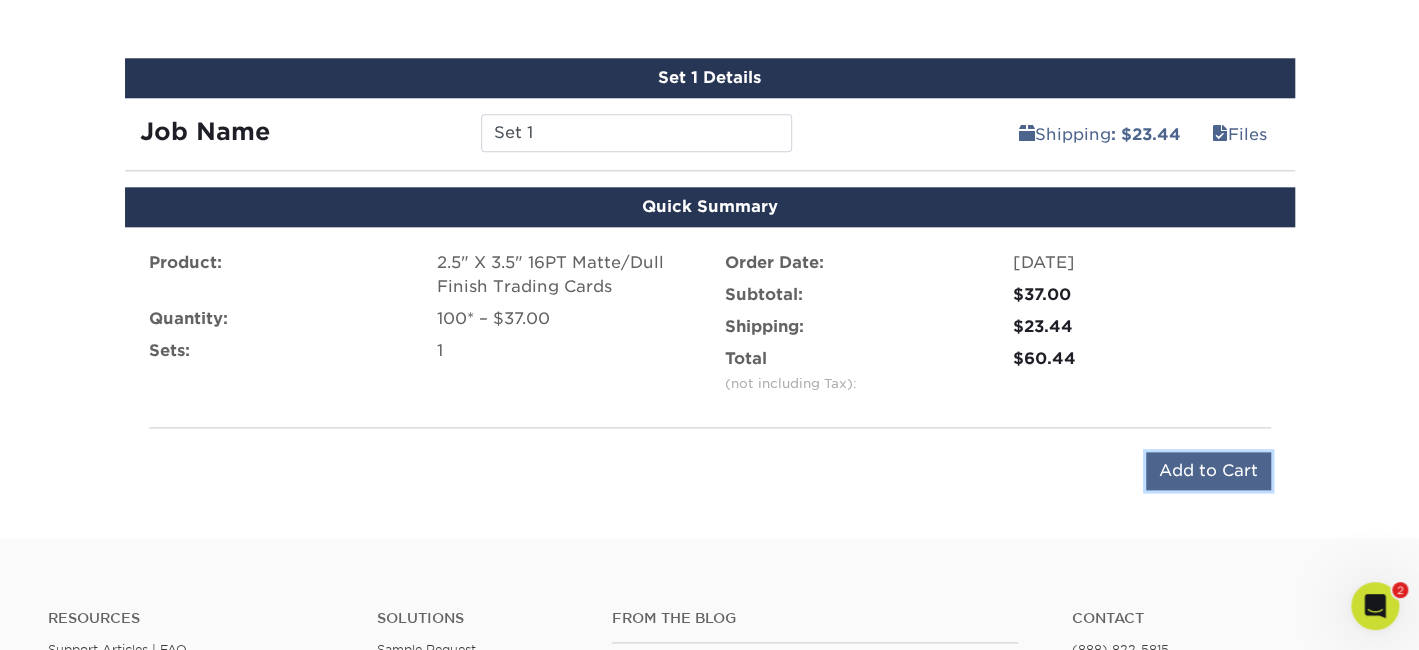click on "Add to Cart" at bounding box center [1208, 471] 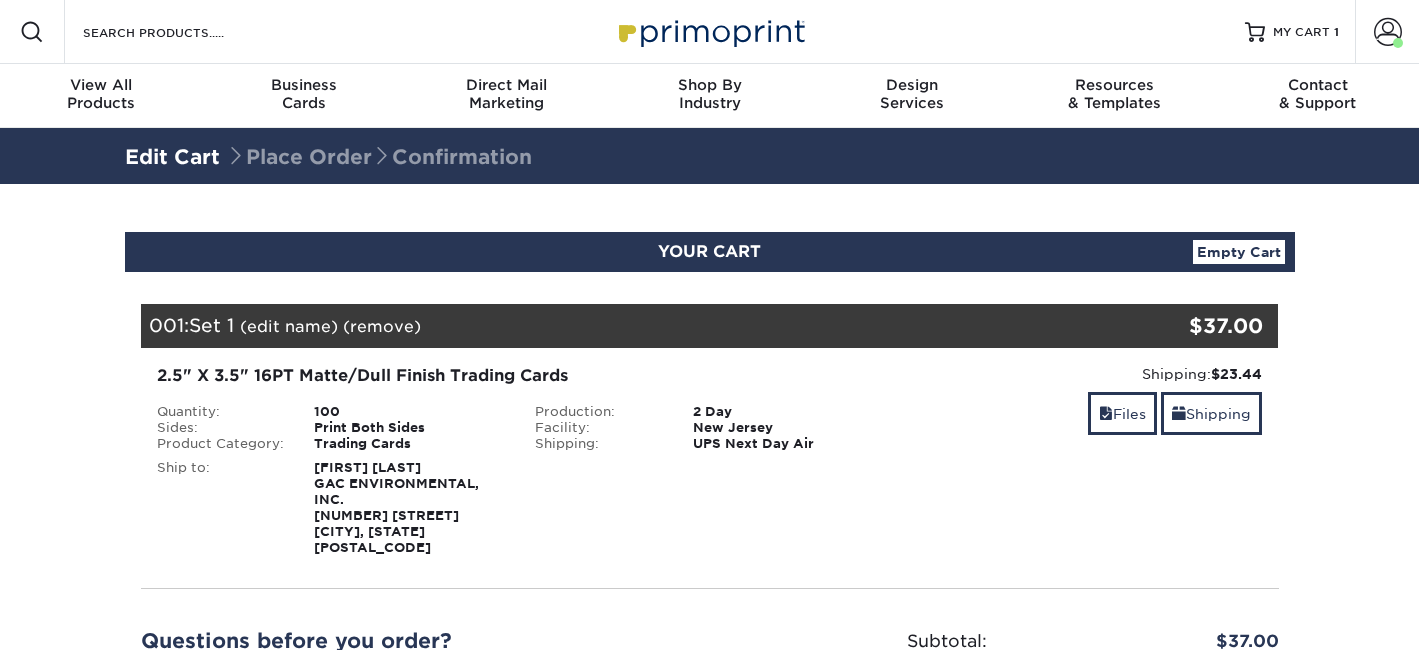 scroll, scrollTop: 0, scrollLeft: 0, axis: both 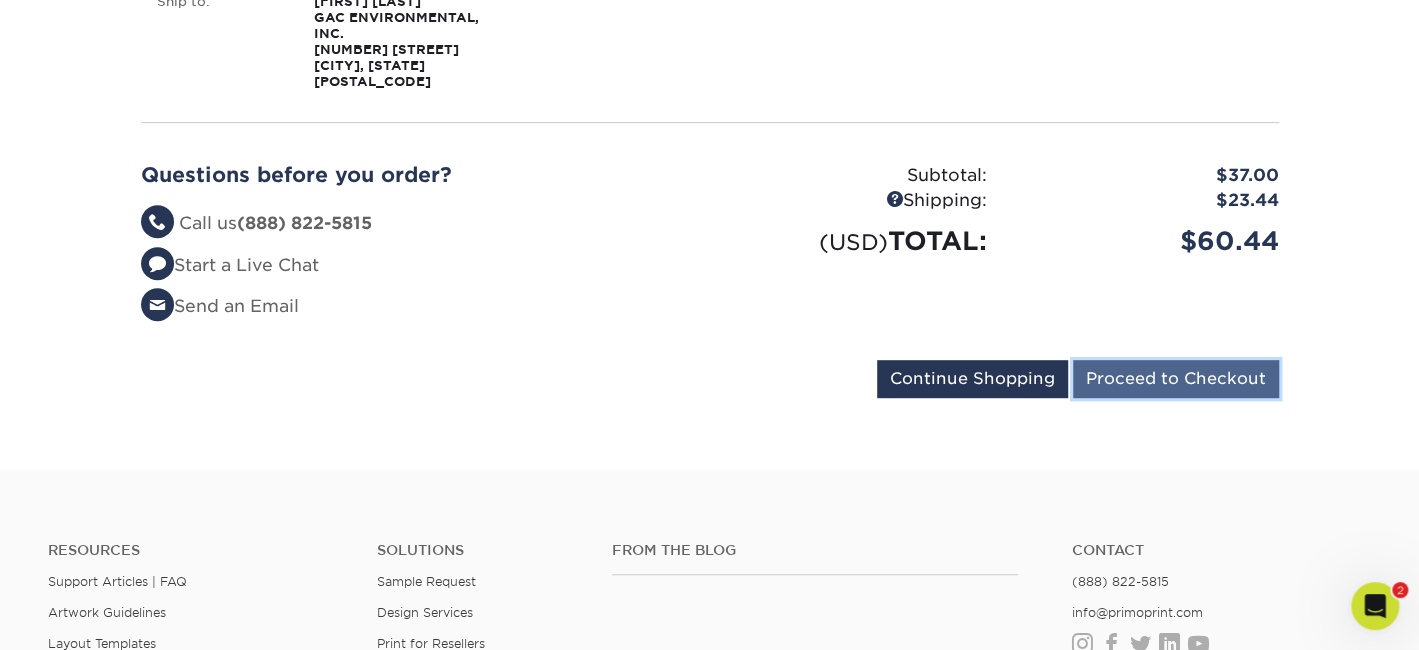 click on "Proceed to Checkout" at bounding box center (1176, 379) 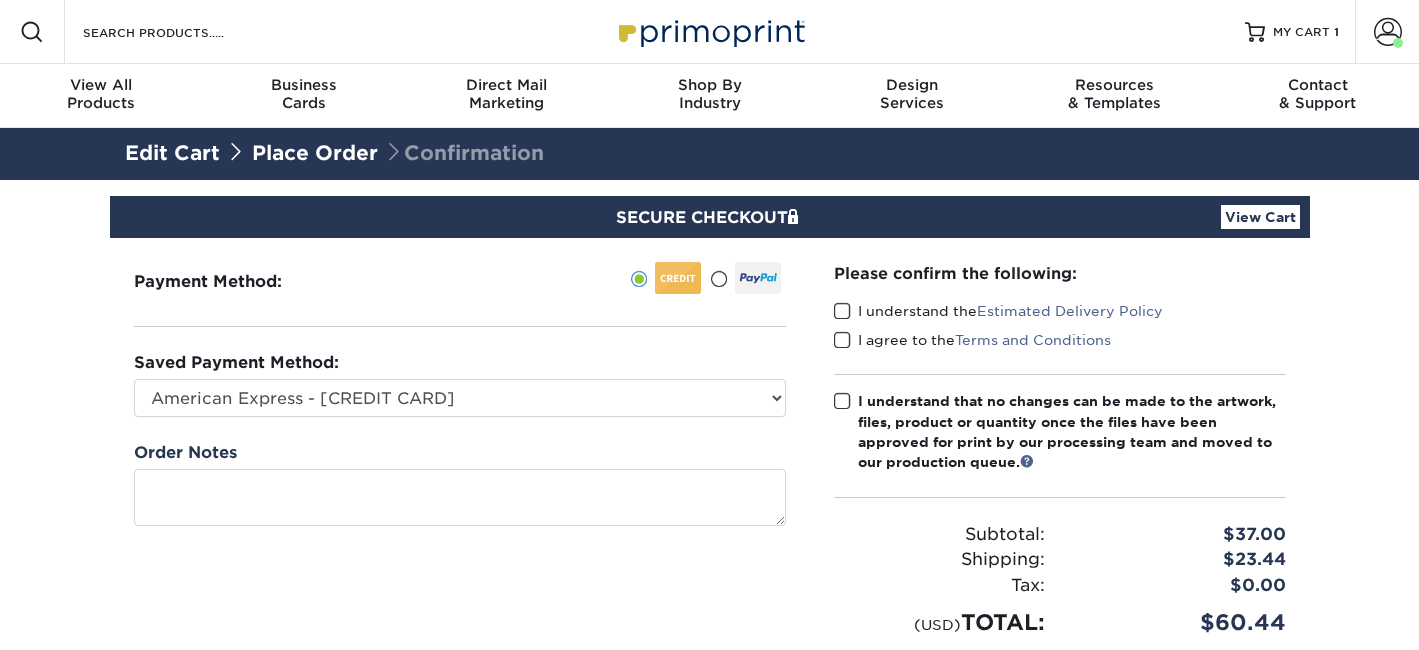 scroll, scrollTop: 0, scrollLeft: 0, axis: both 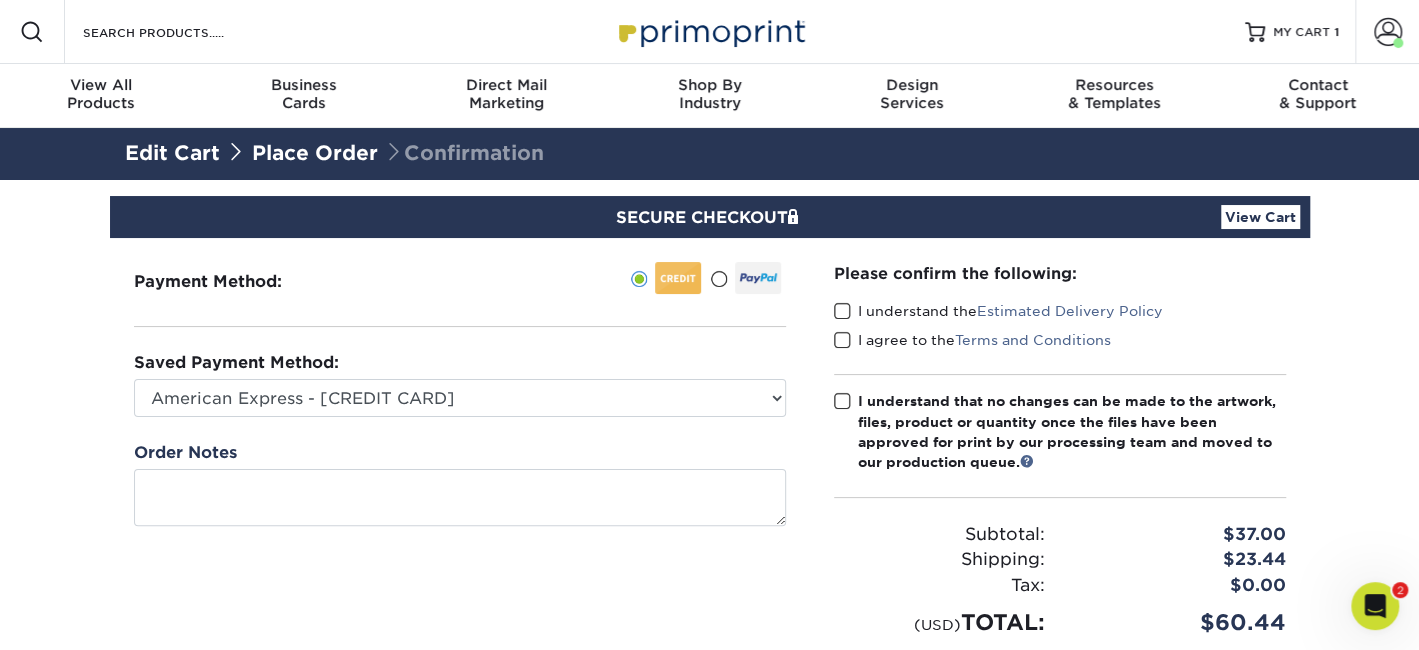 click at bounding box center (842, 311) 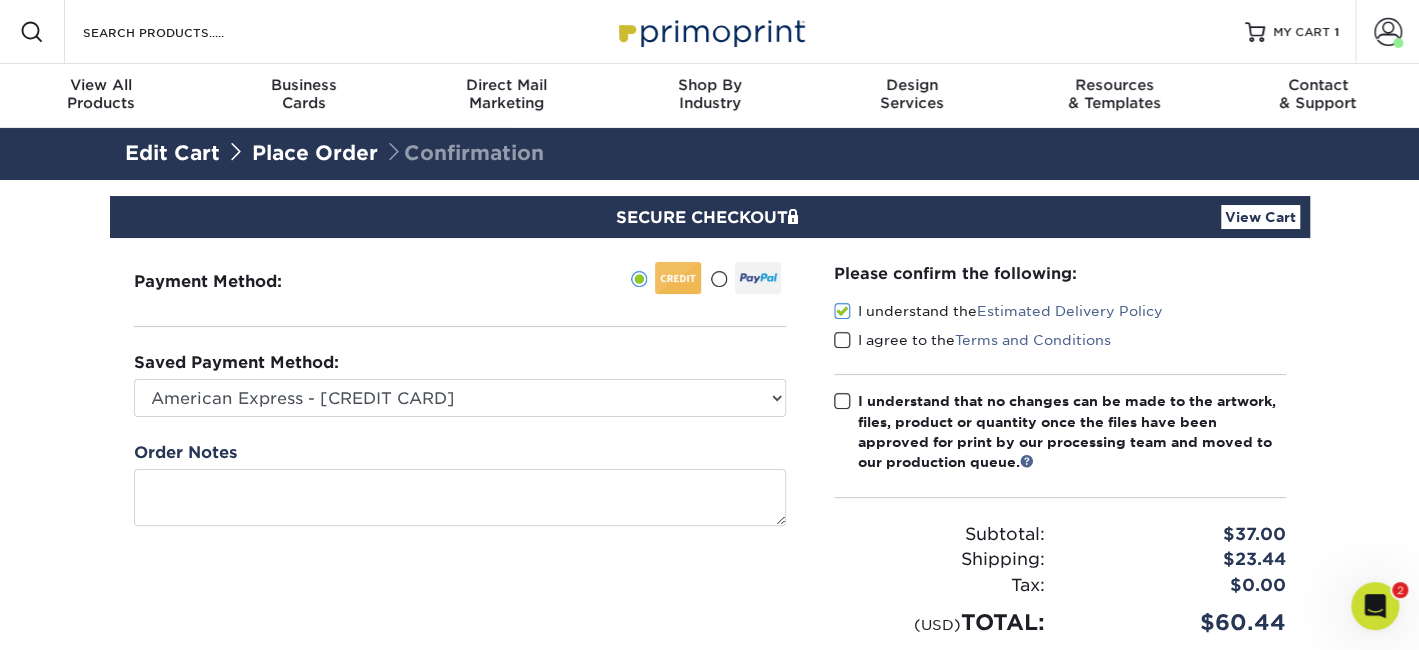 click at bounding box center [842, 340] 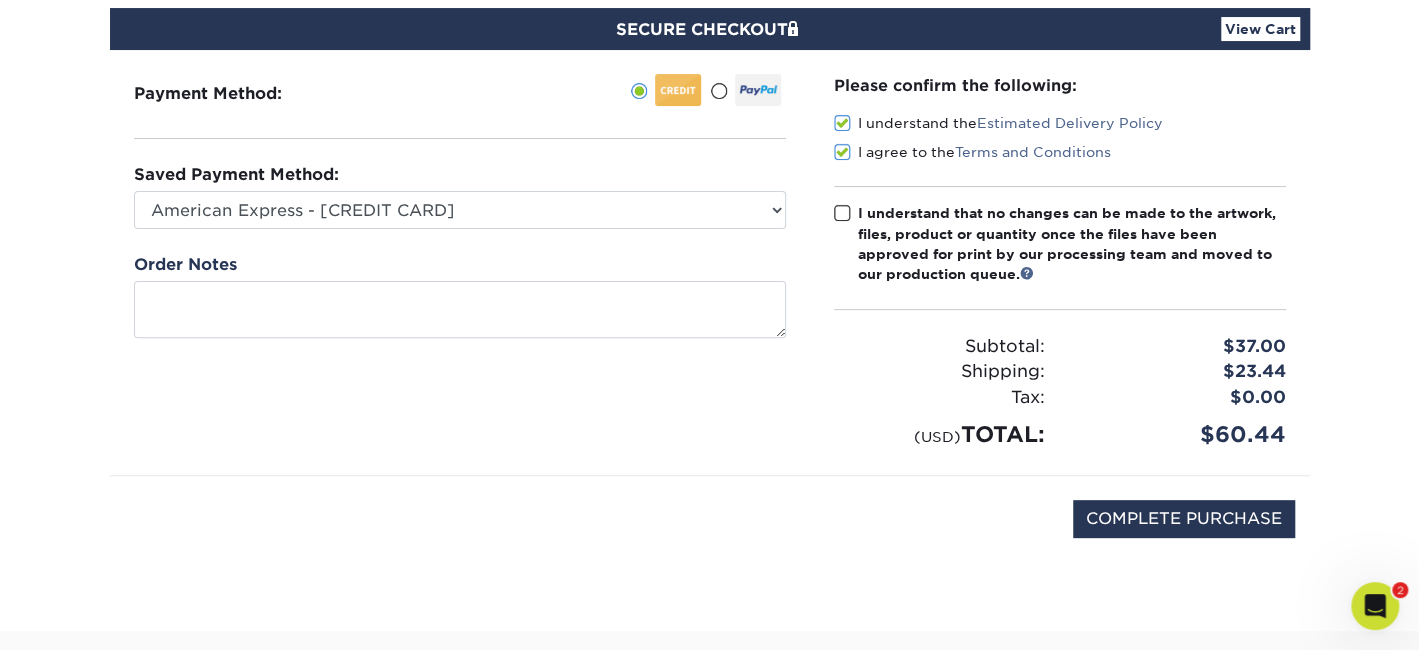 scroll, scrollTop: 233, scrollLeft: 0, axis: vertical 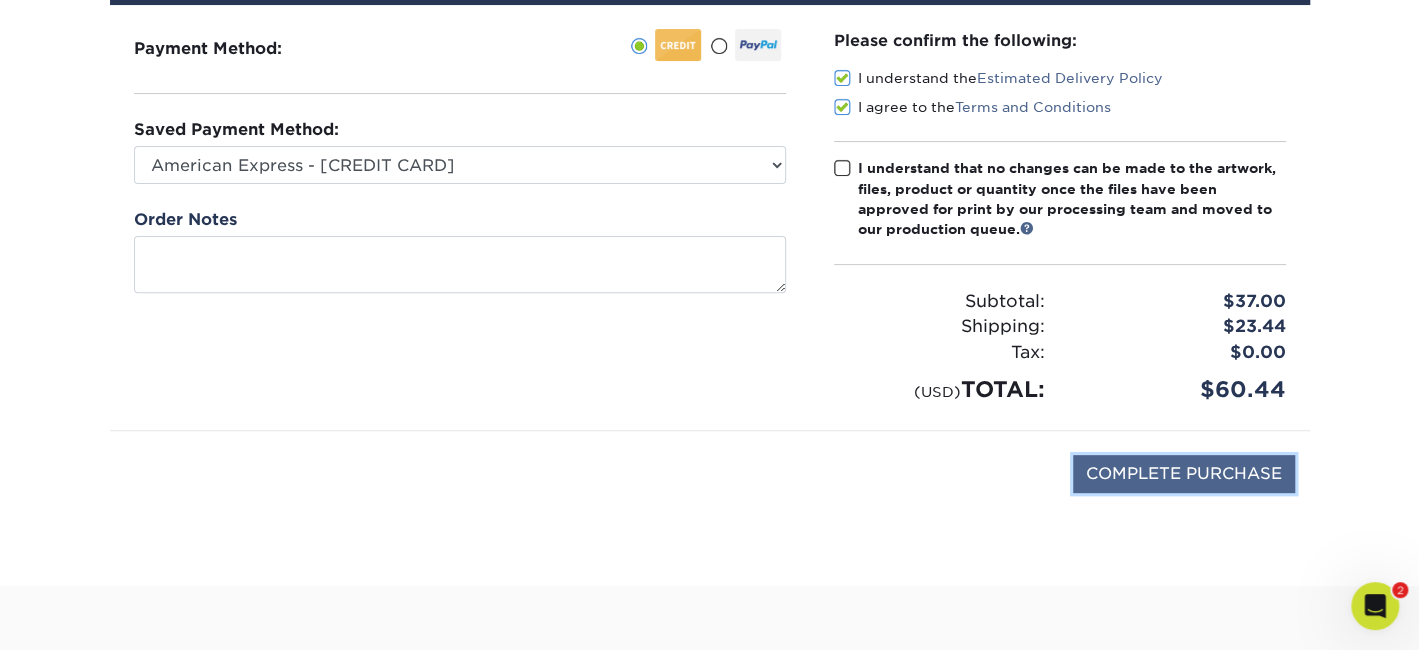 click on "COMPLETE PURCHASE" at bounding box center [1184, 474] 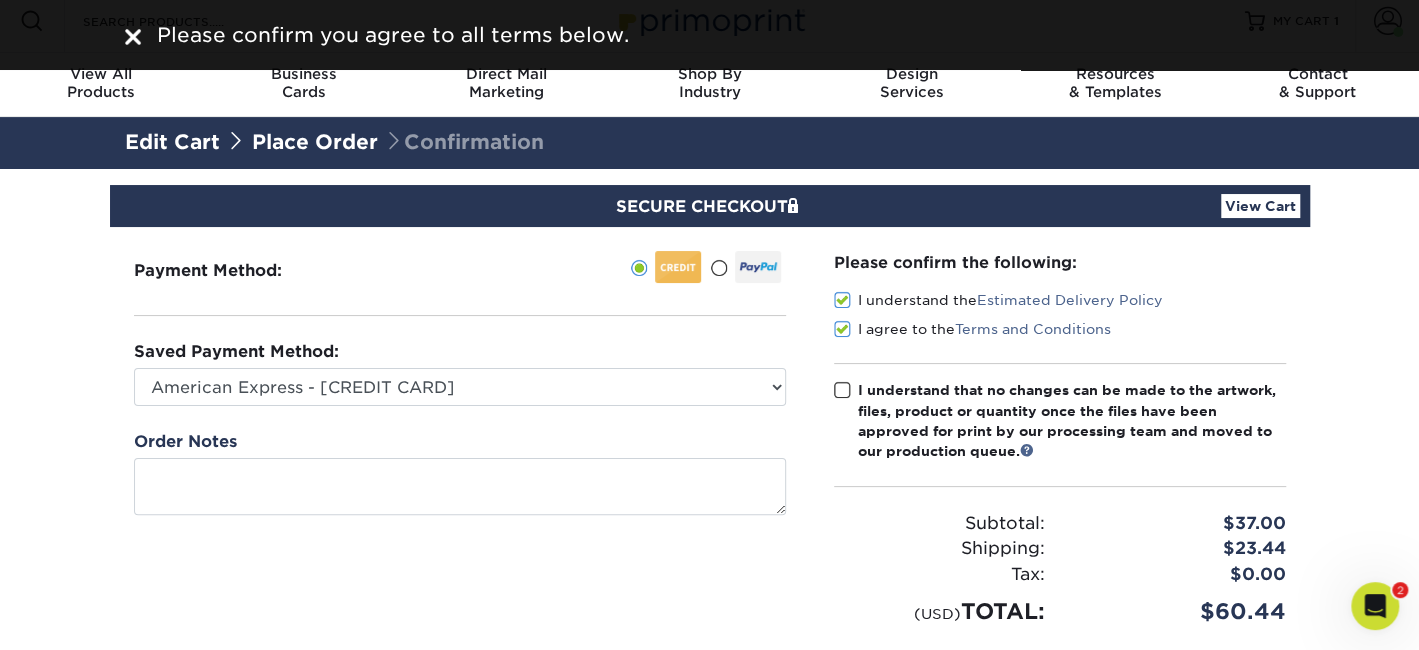 scroll, scrollTop: 0, scrollLeft: 0, axis: both 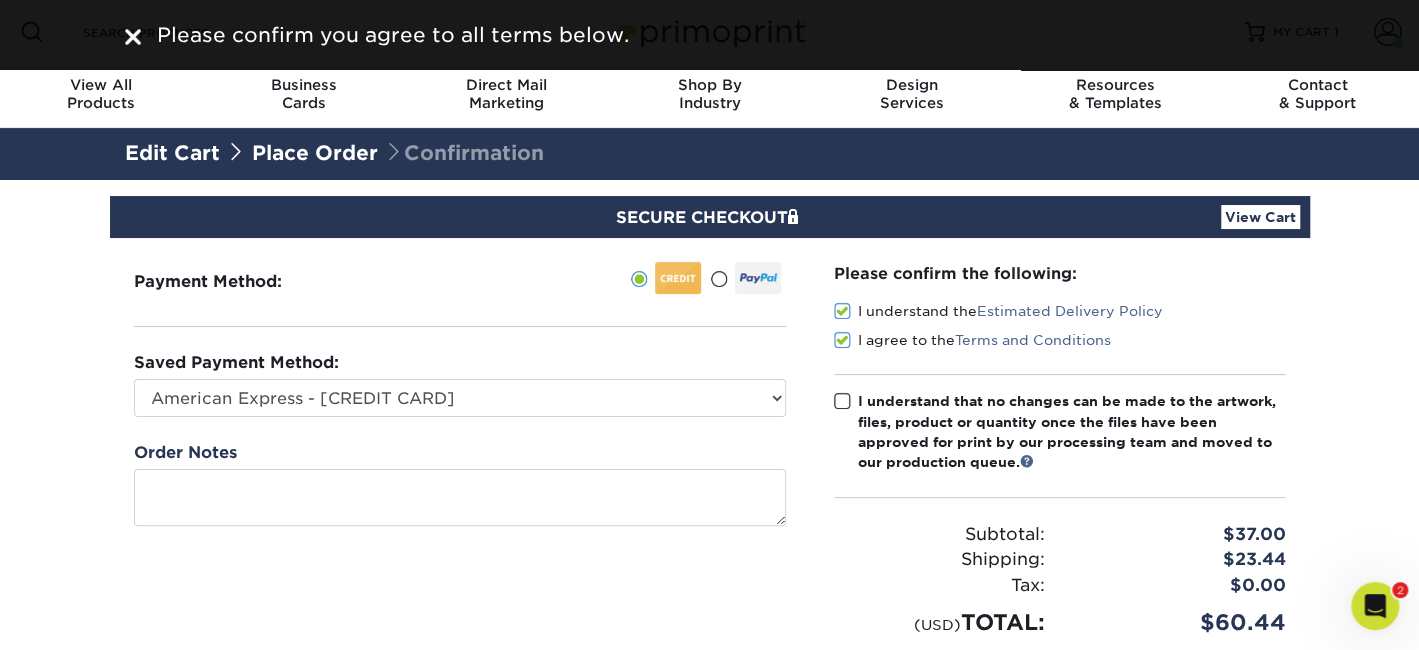 click at bounding box center [842, 401] 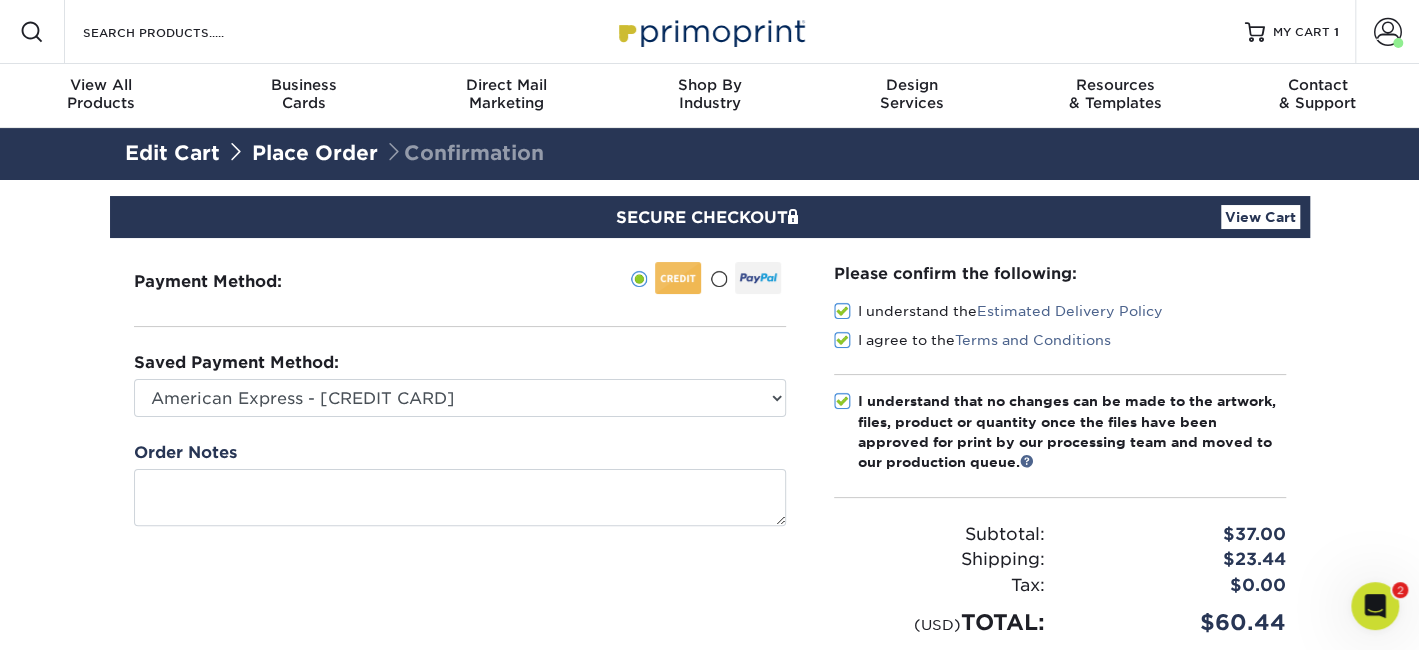 scroll, scrollTop: 233, scrollLeft: 0, axis: vertical 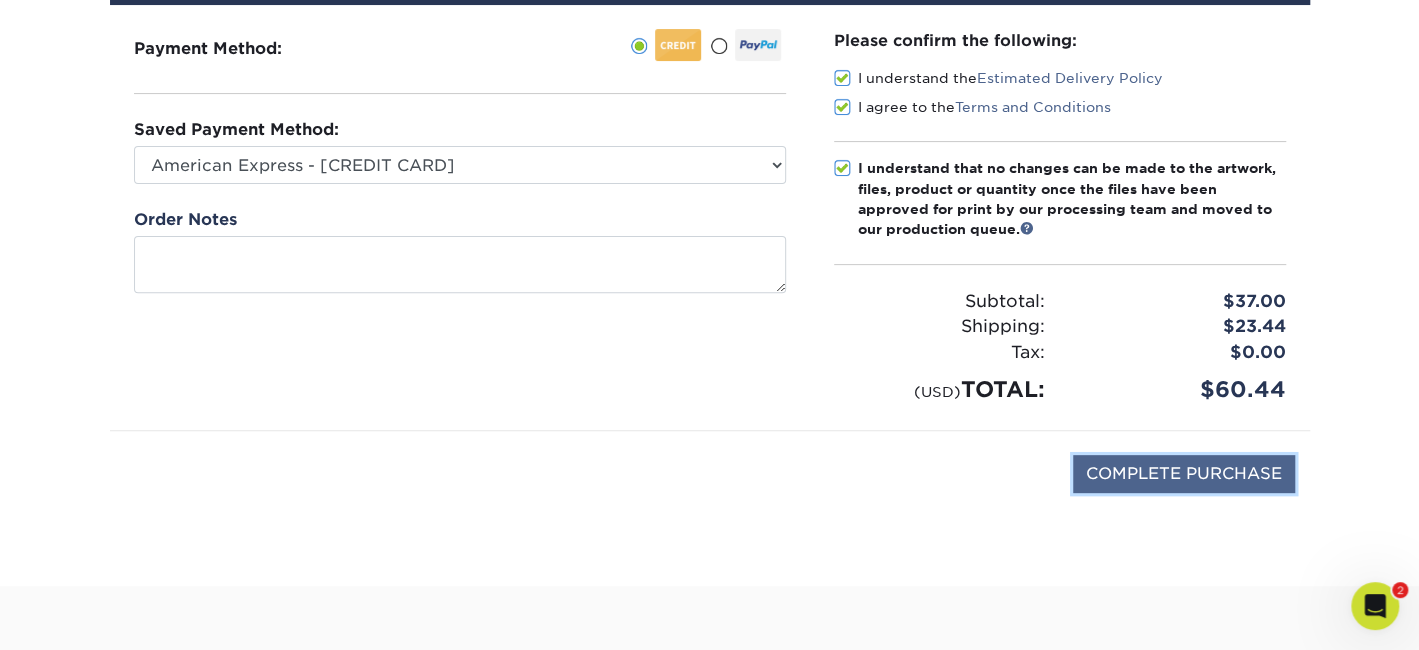 click on "COMPLETE PURCHASE" at bounding box center (1184, 474) 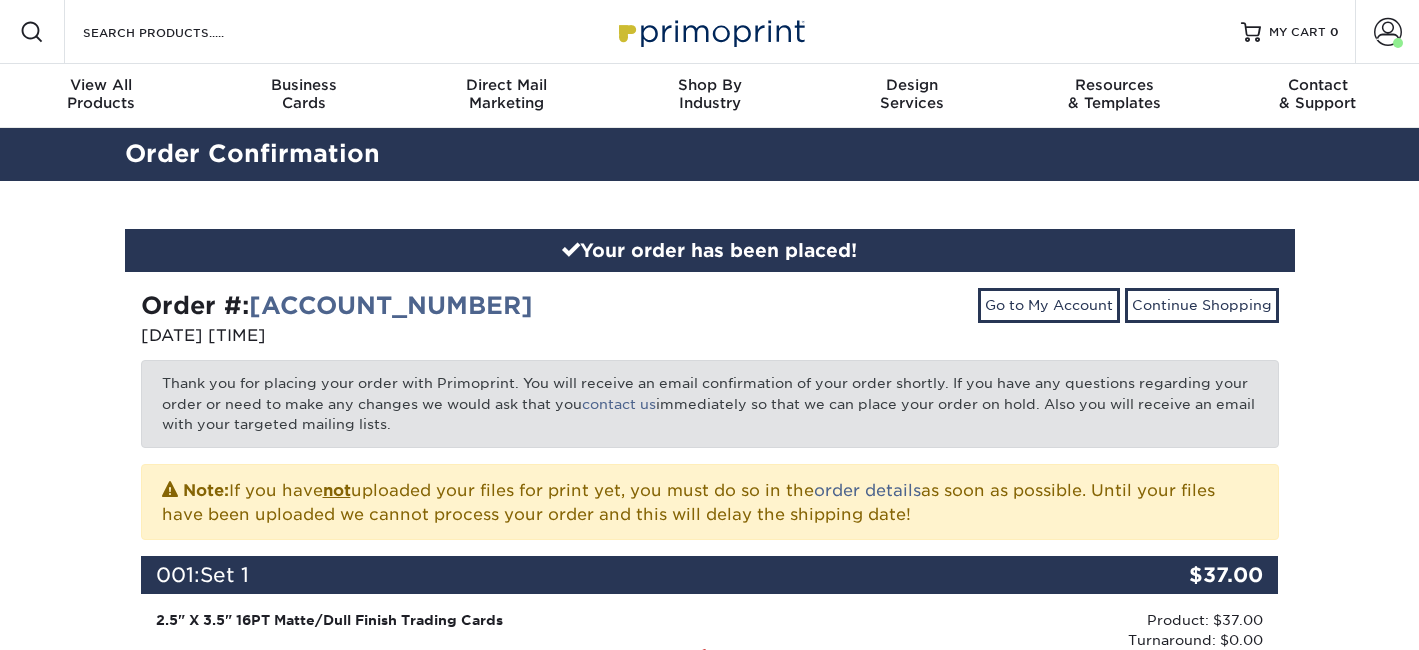 scroll, scrollTop: 0, scrollLeft: 0, axis: both 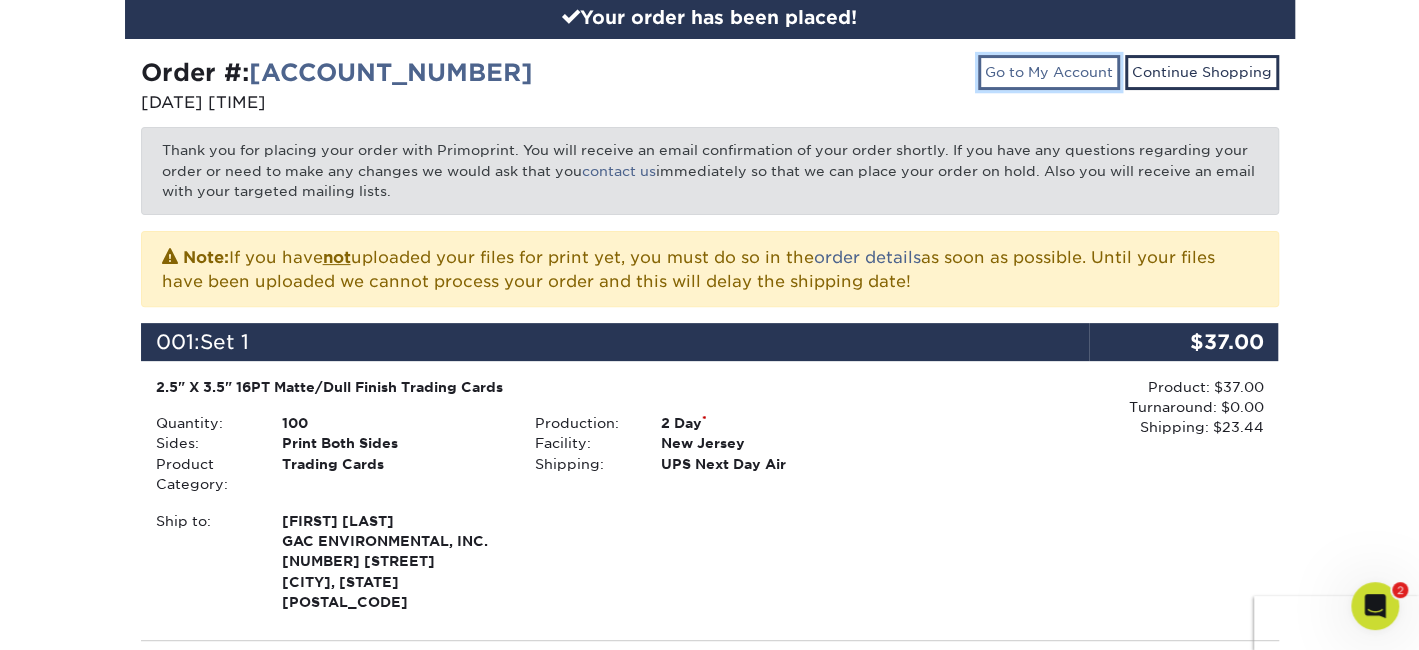 click on "Go to My Account" at bounding box center [1049, 72] 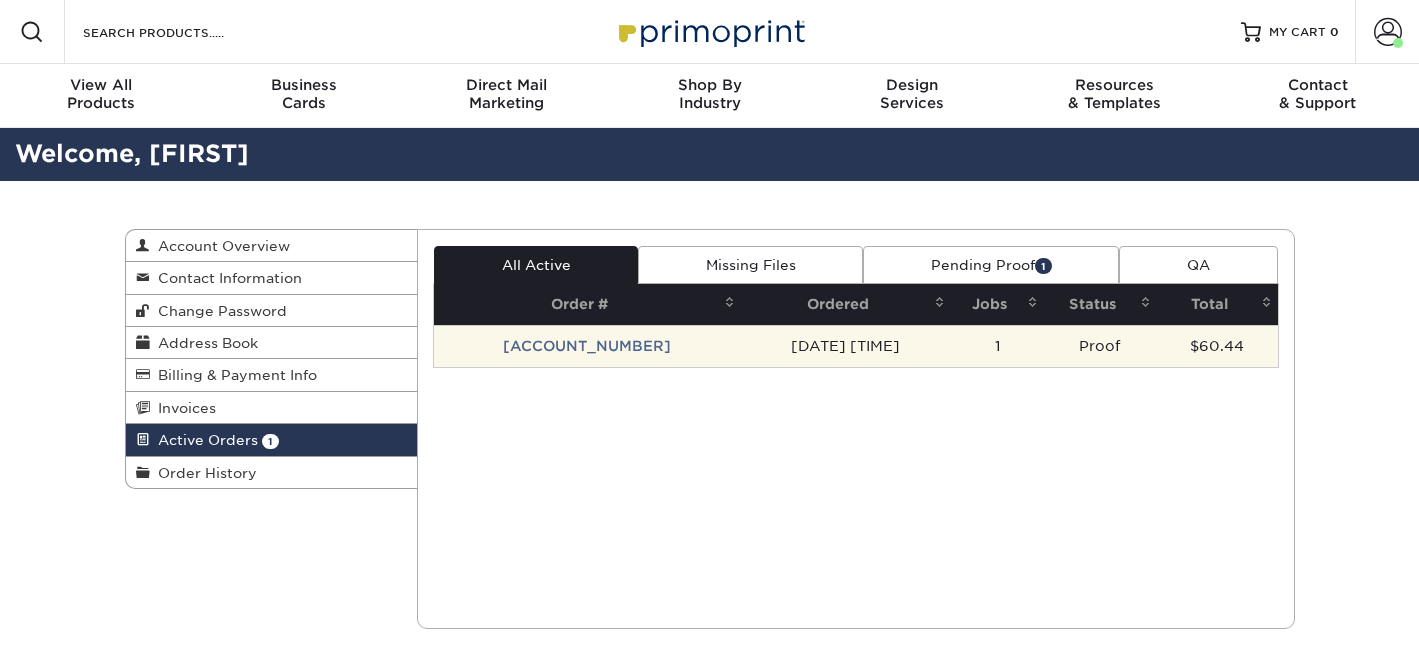 scroll, scrollTop: 0, scrollLeft: 0, axis: both 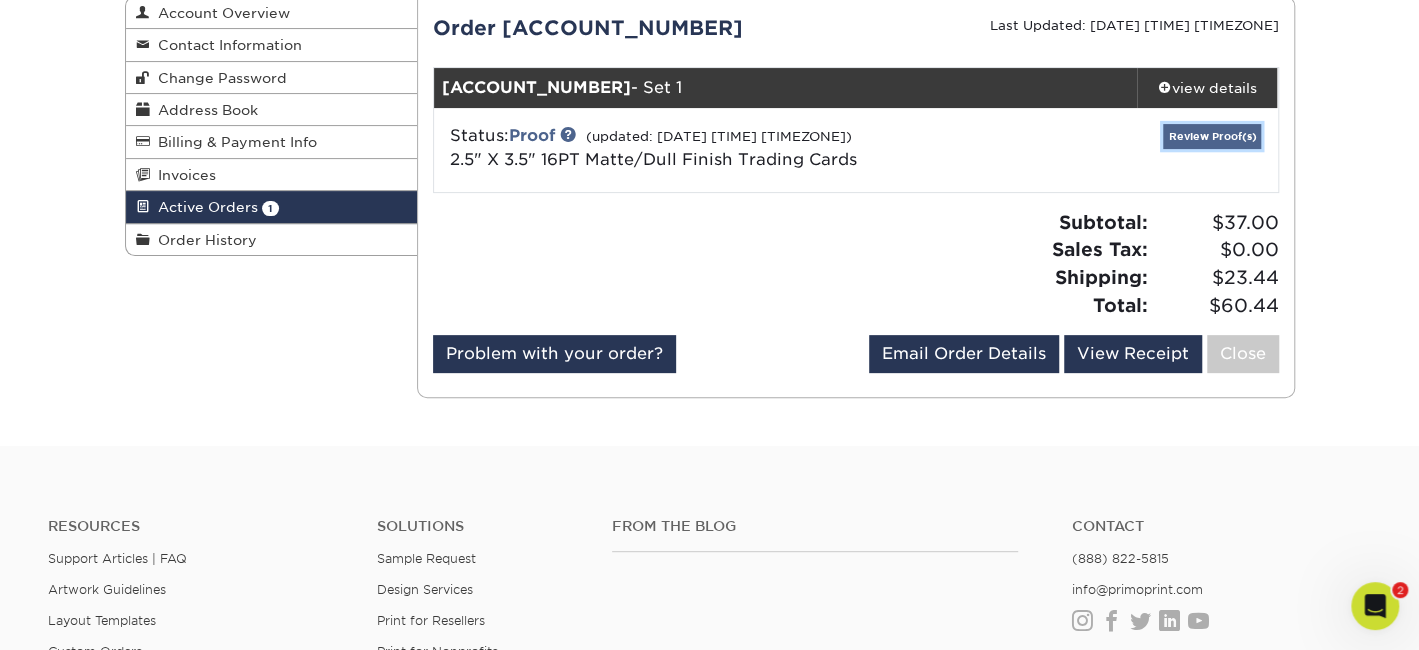 click on "Review Proof(s)" at bounding box center [1212, 136] 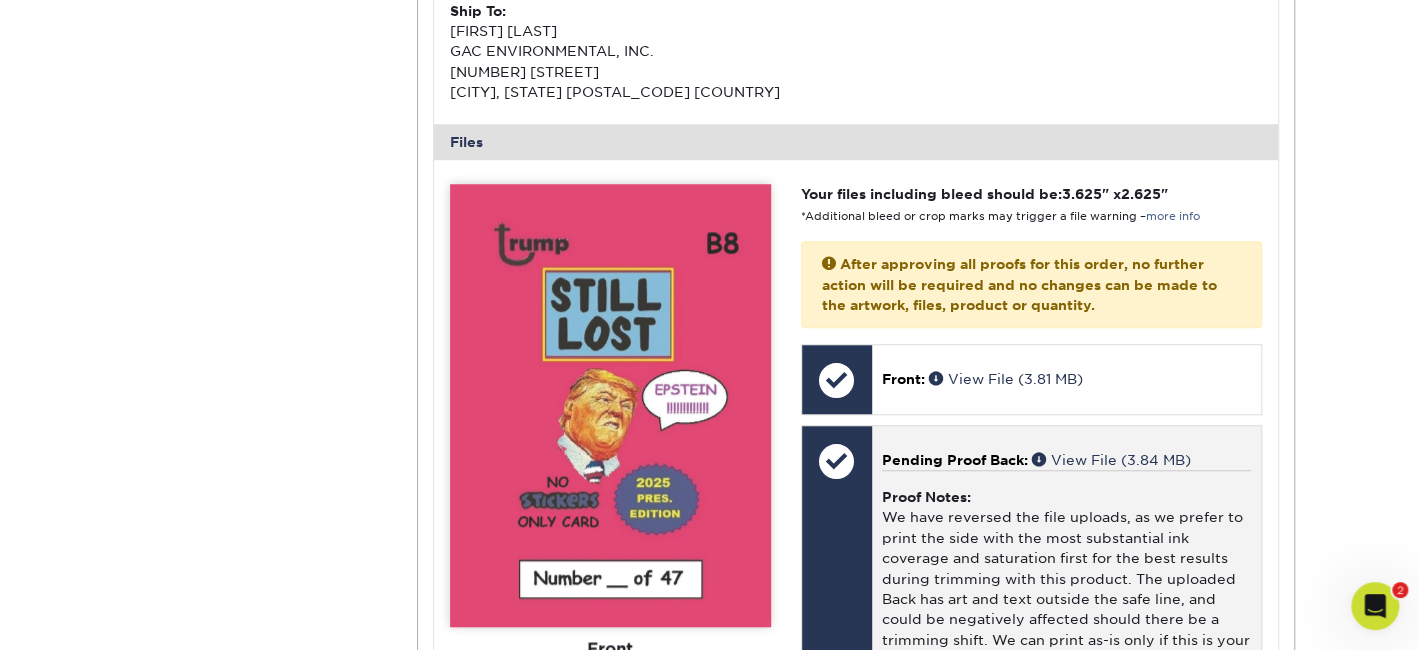 scroll, scrollTop: 933, scrollLeft: 0, axis: vertical 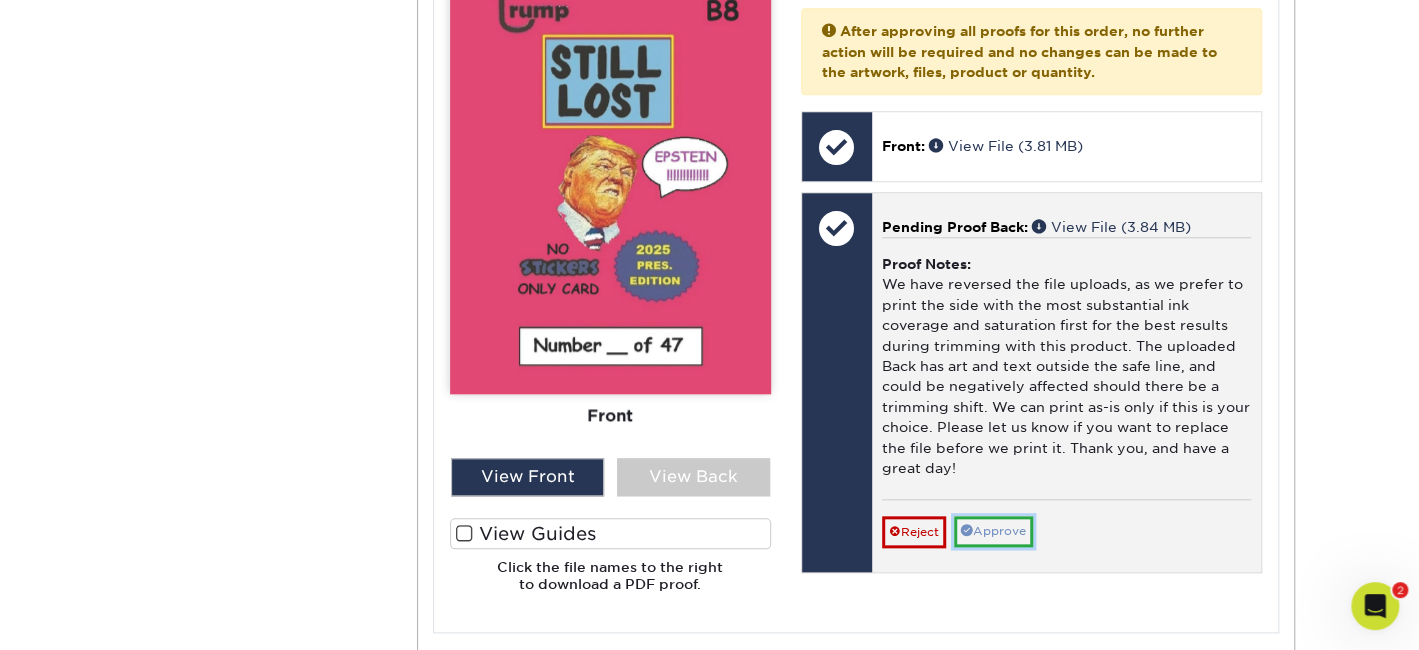 click on "Approve" at bounding box center (993, 531) 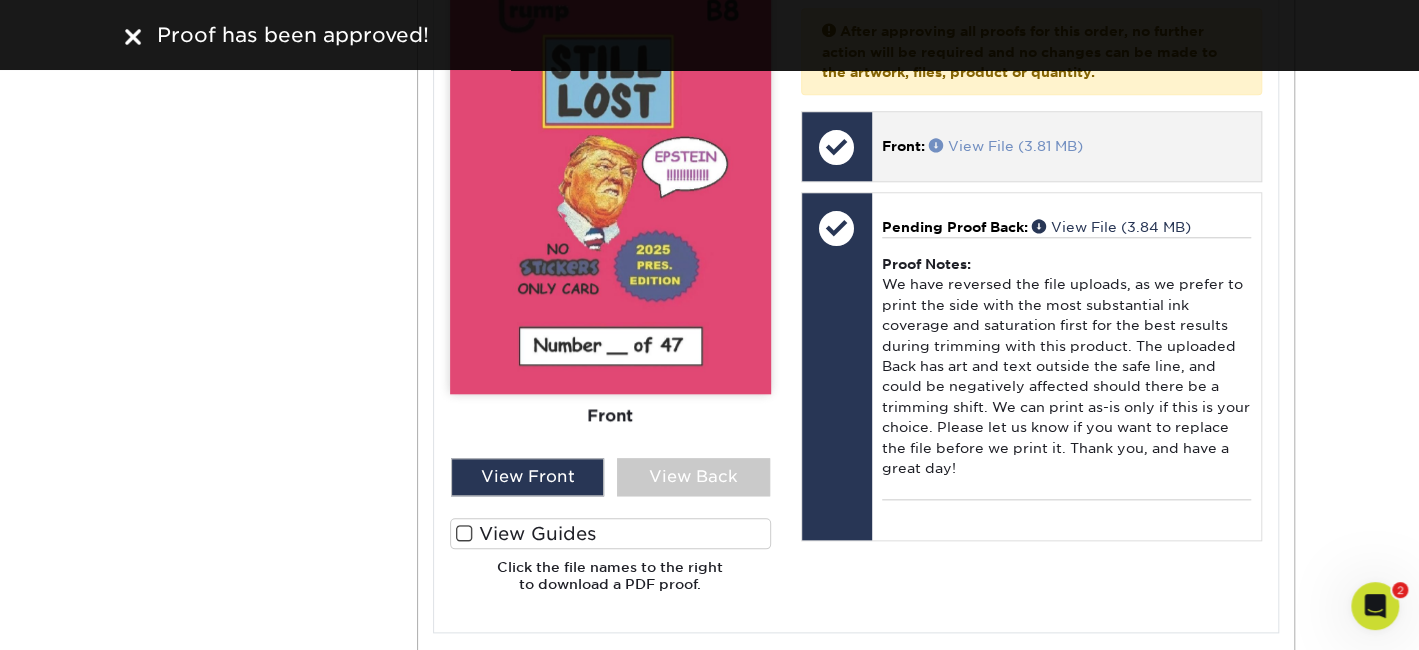 click on "View File (3.81 MB)" at bounding box center [1006, 146] 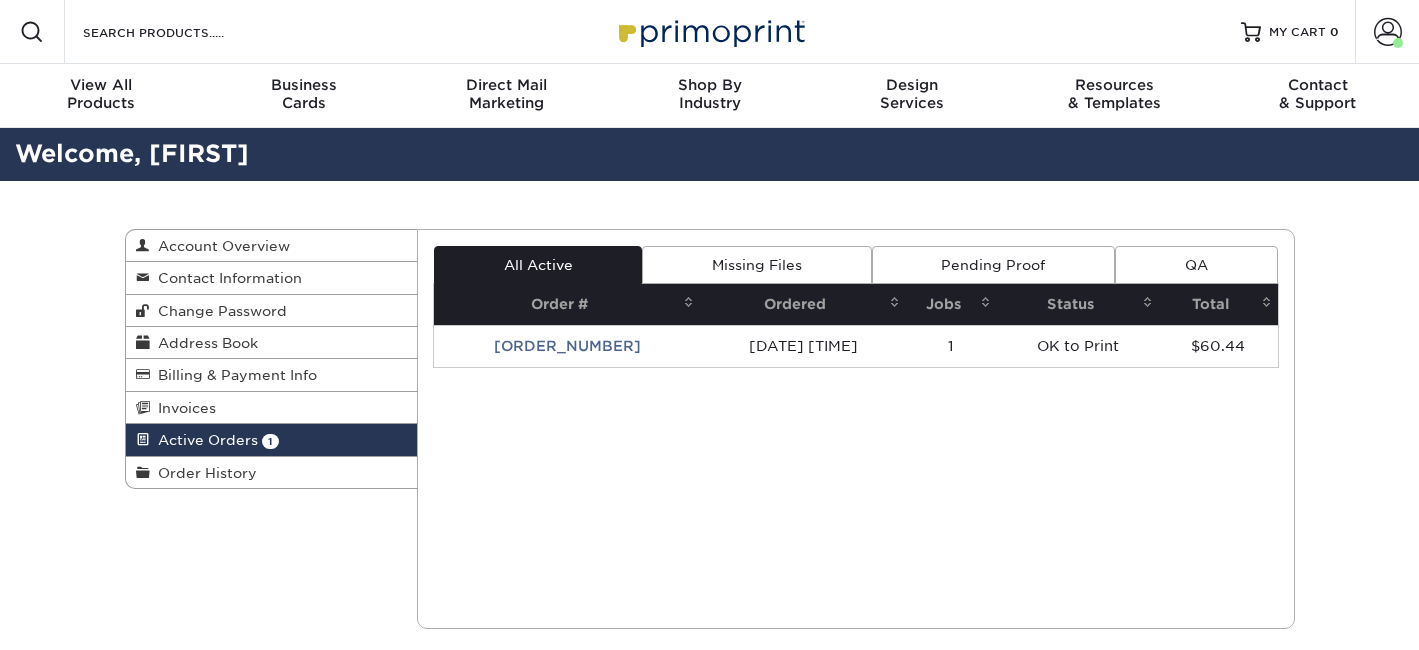 scroll, scrollTop: 0, scrollLeft: 0, axis: both 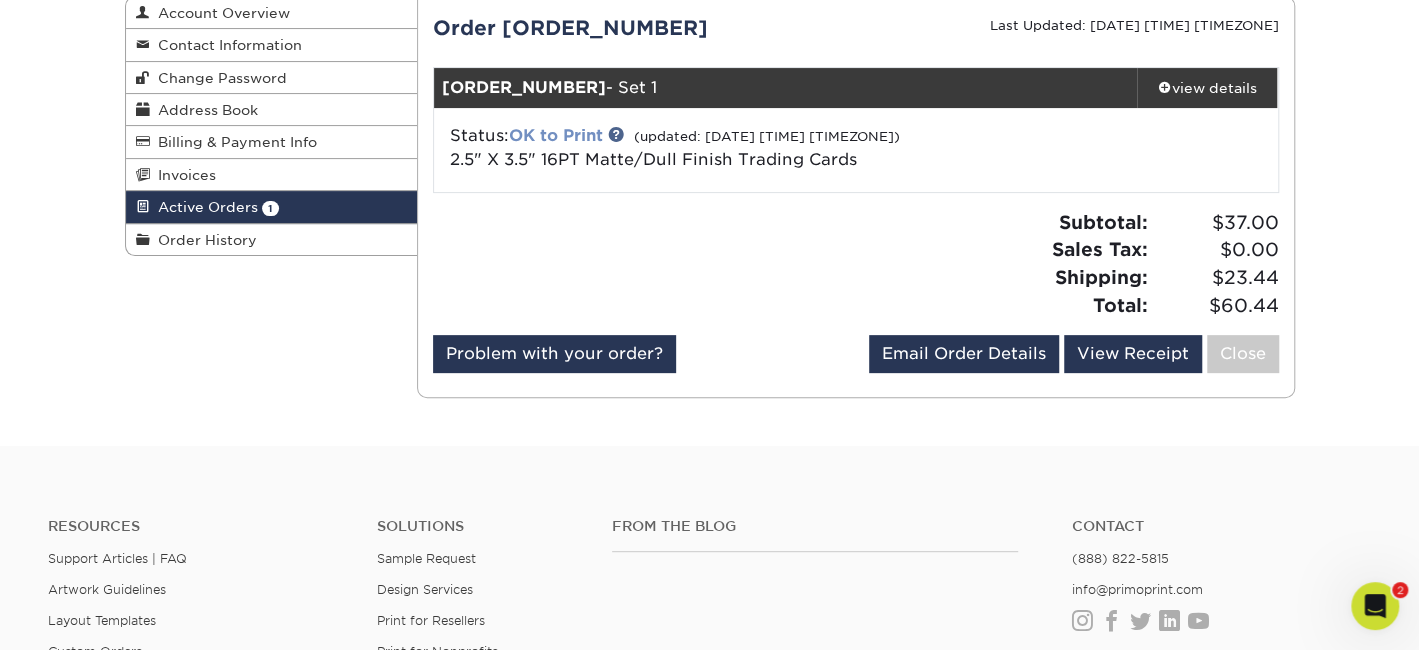 click on "OK to Print" at bounding box center [556, 135] 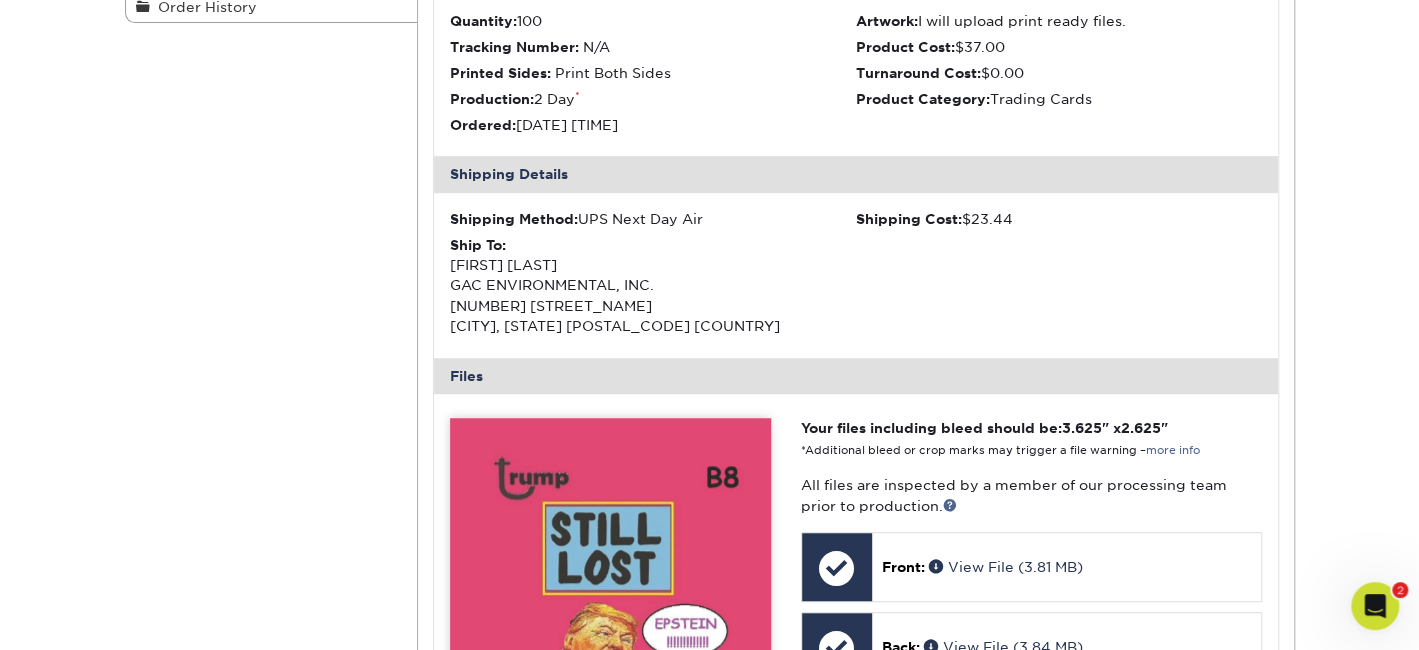 scroll, scrollTop: 700, scrollLeft: 0, axis: vertical 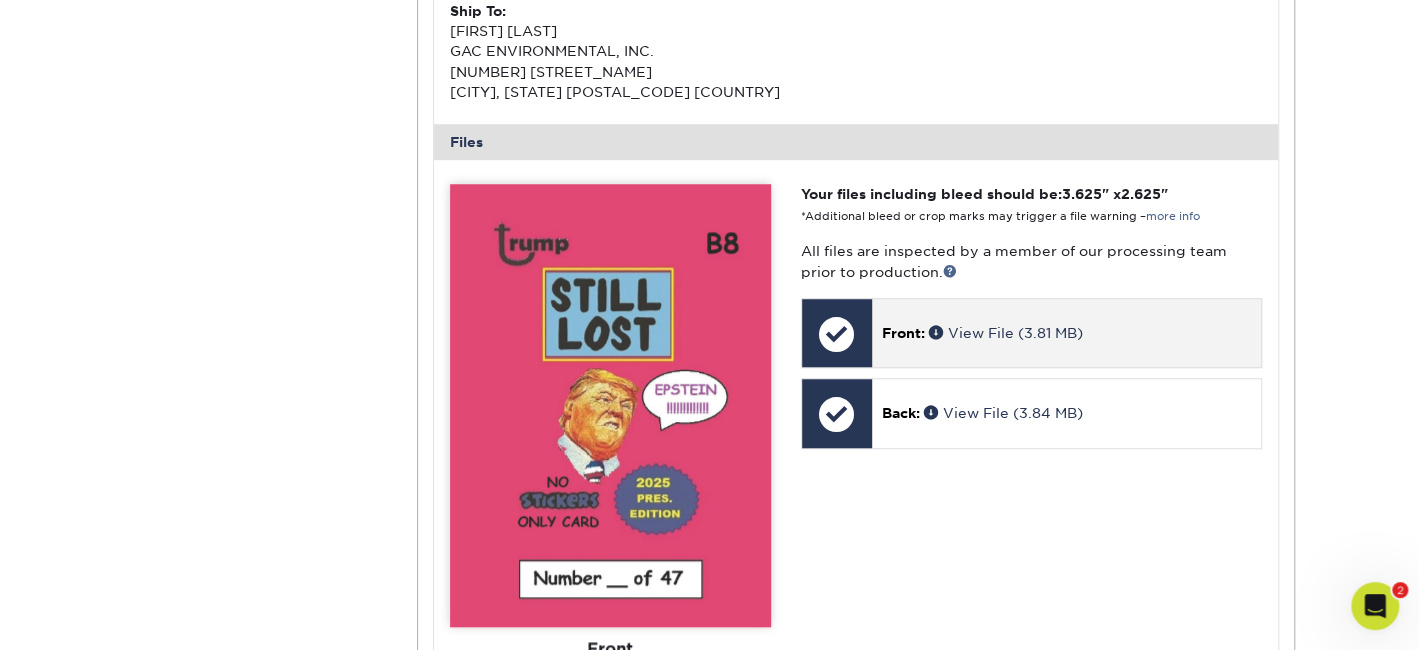 click at bounding box center [837, 334] 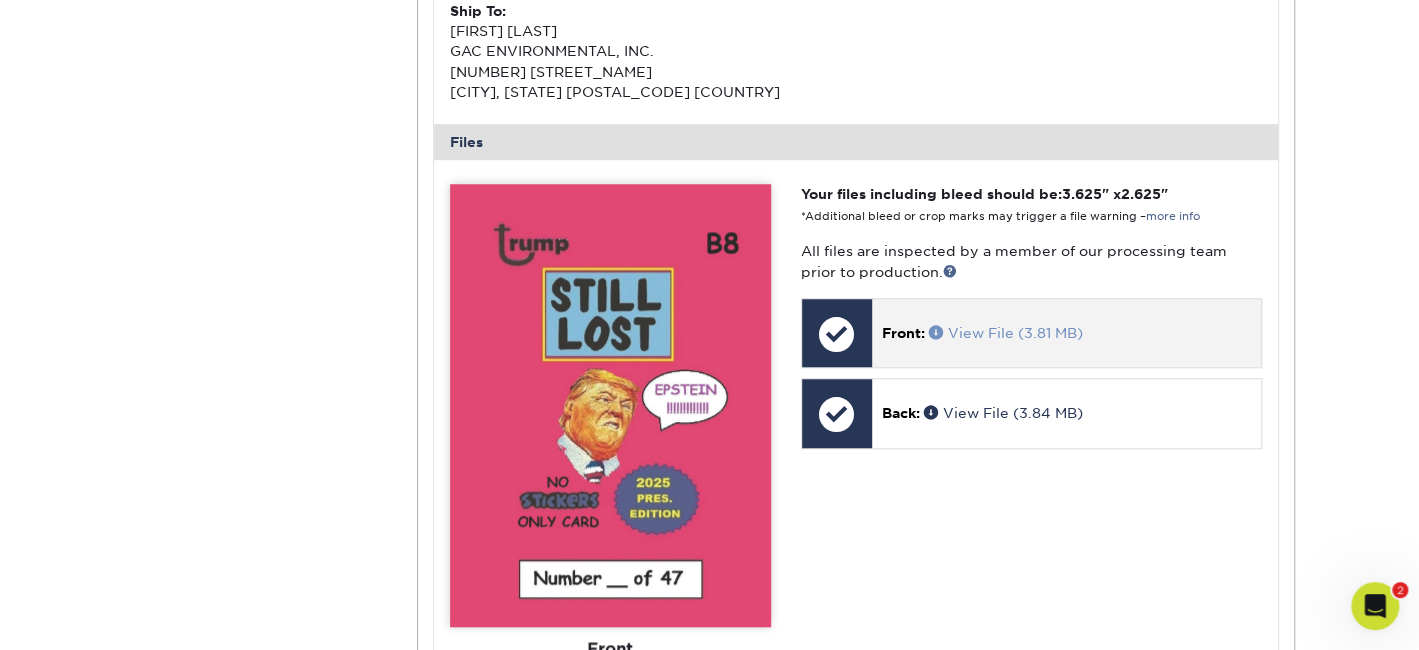click on "View File (3.81 MB)" at bounding box center (1006, 333) 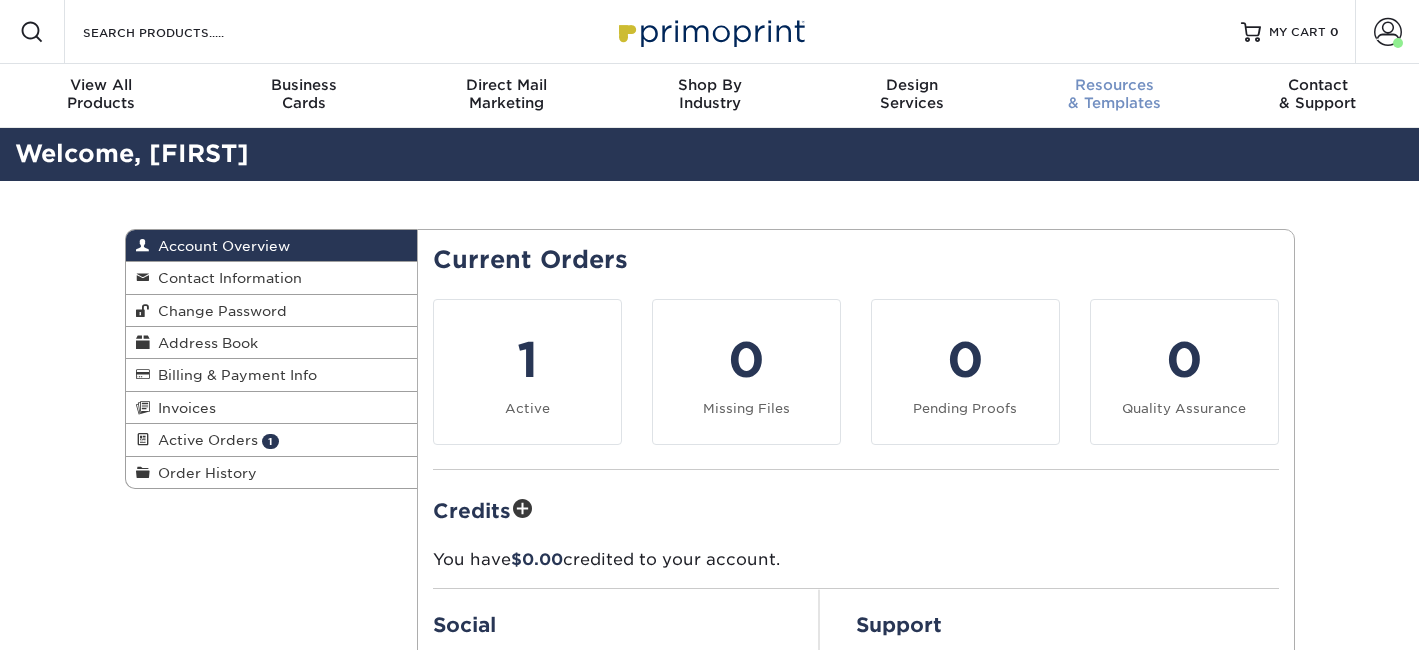 scroll, scrollTop: 0, scrollLeft: 0, axis: both 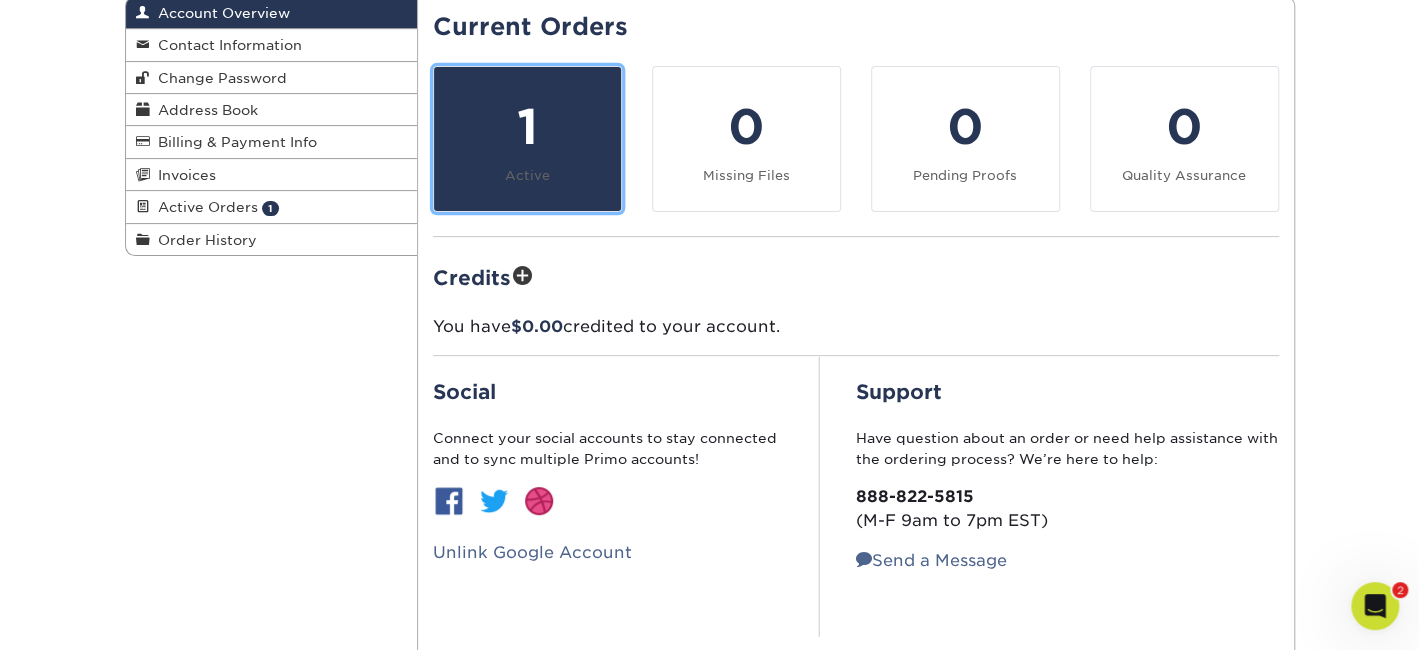 click on "1" at bounding box center (527, 127) 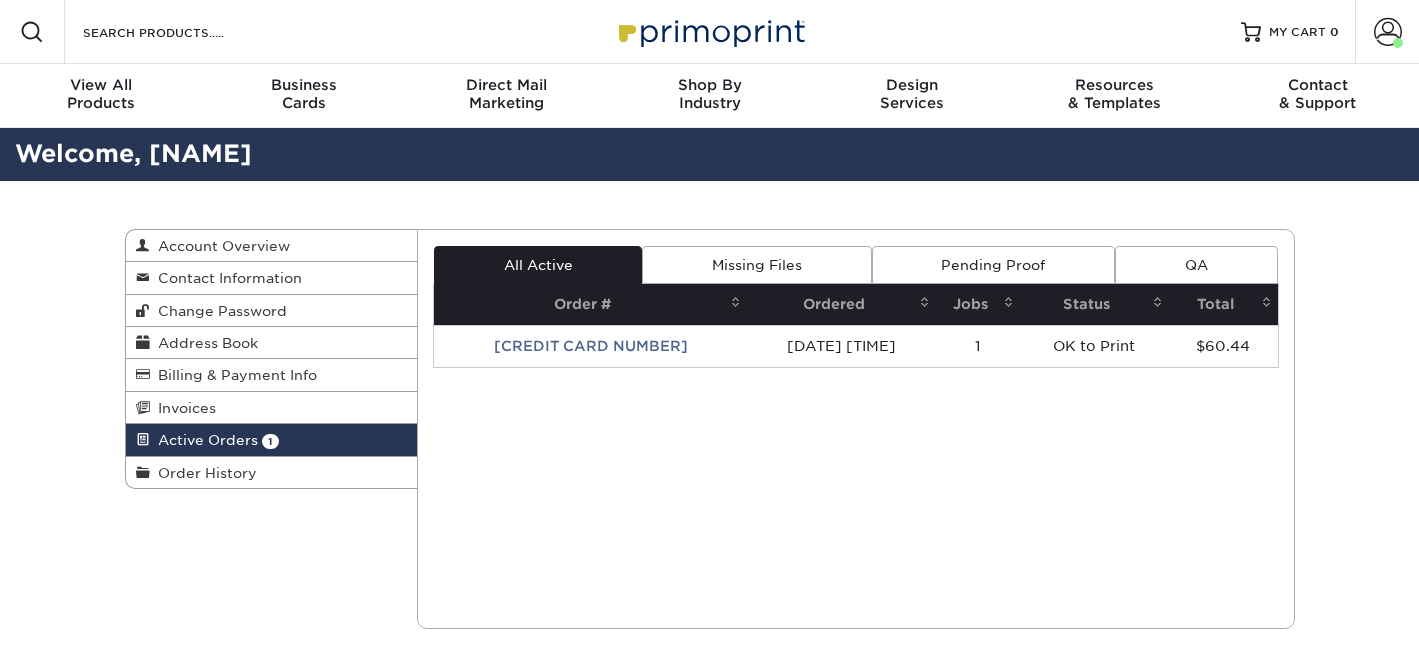 scroll, scrollTop: 0, scrollLeft: 0, axis: both 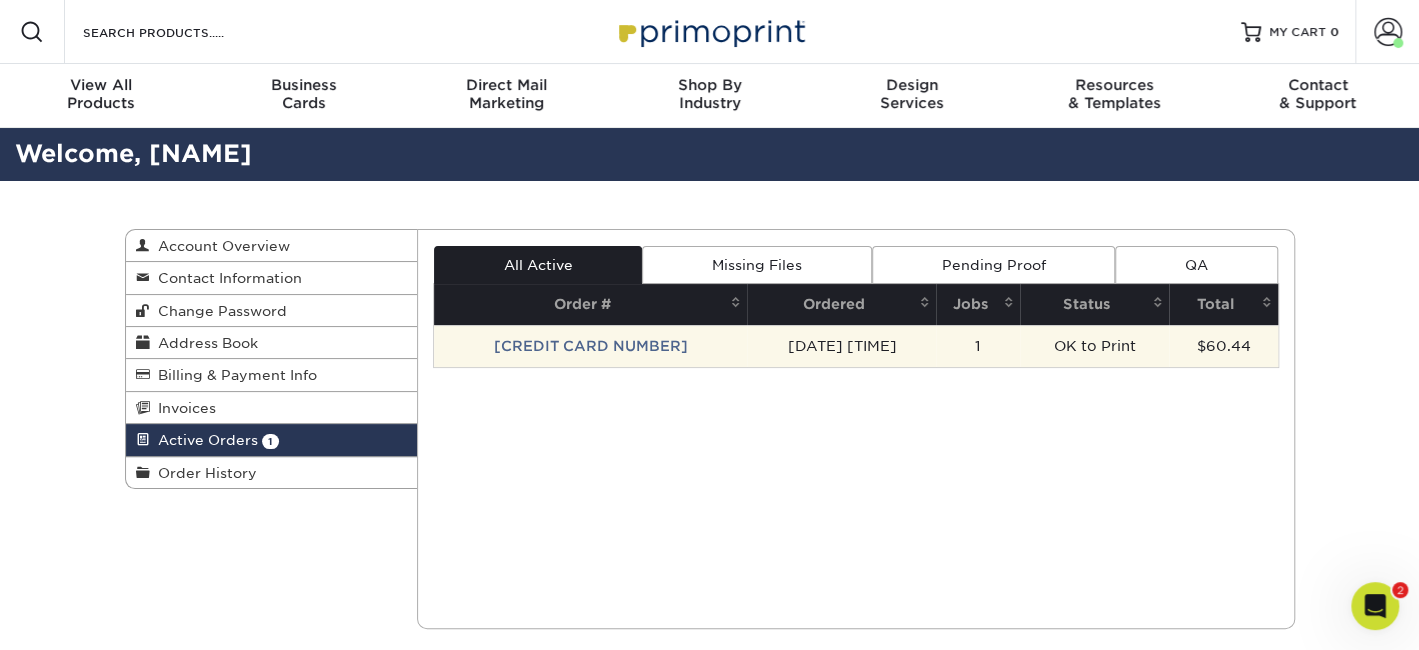click on "[CREDIT CARD NUMBER]" at bounding box center [590, 346] 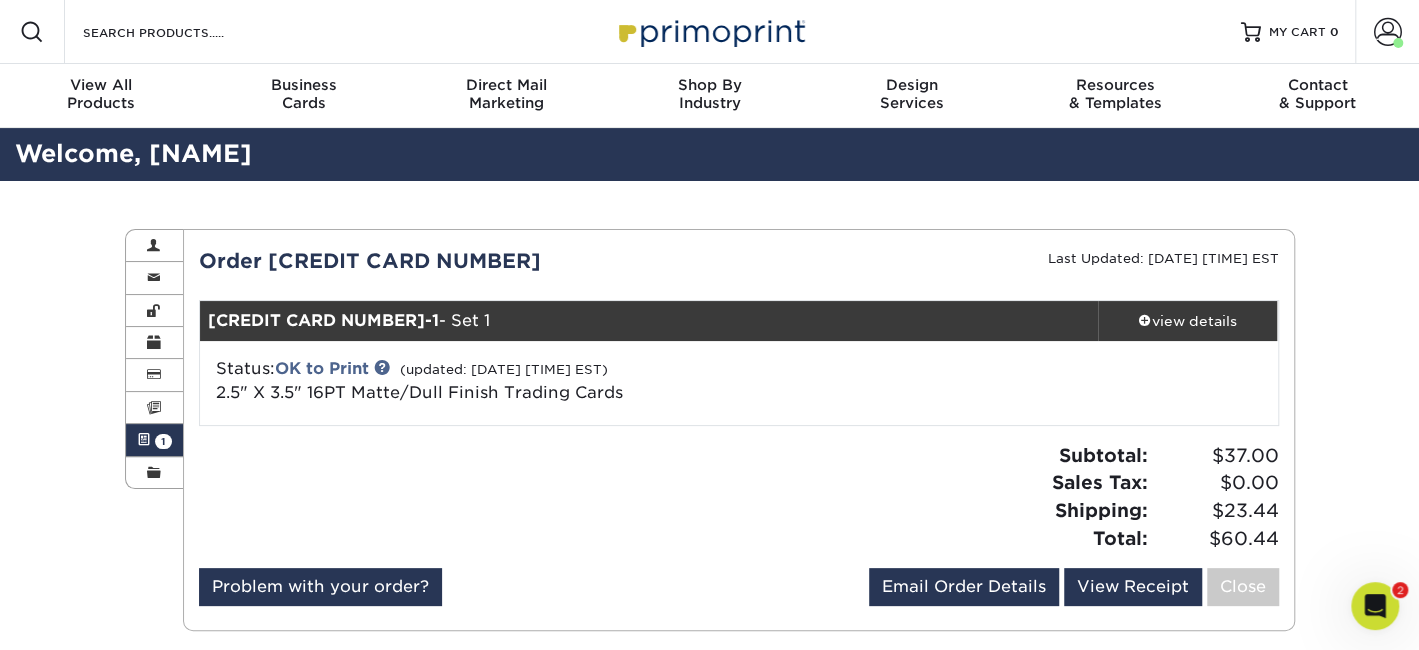 scroll, scrollTop: 233, scrollLeft: 0, axis: vertical 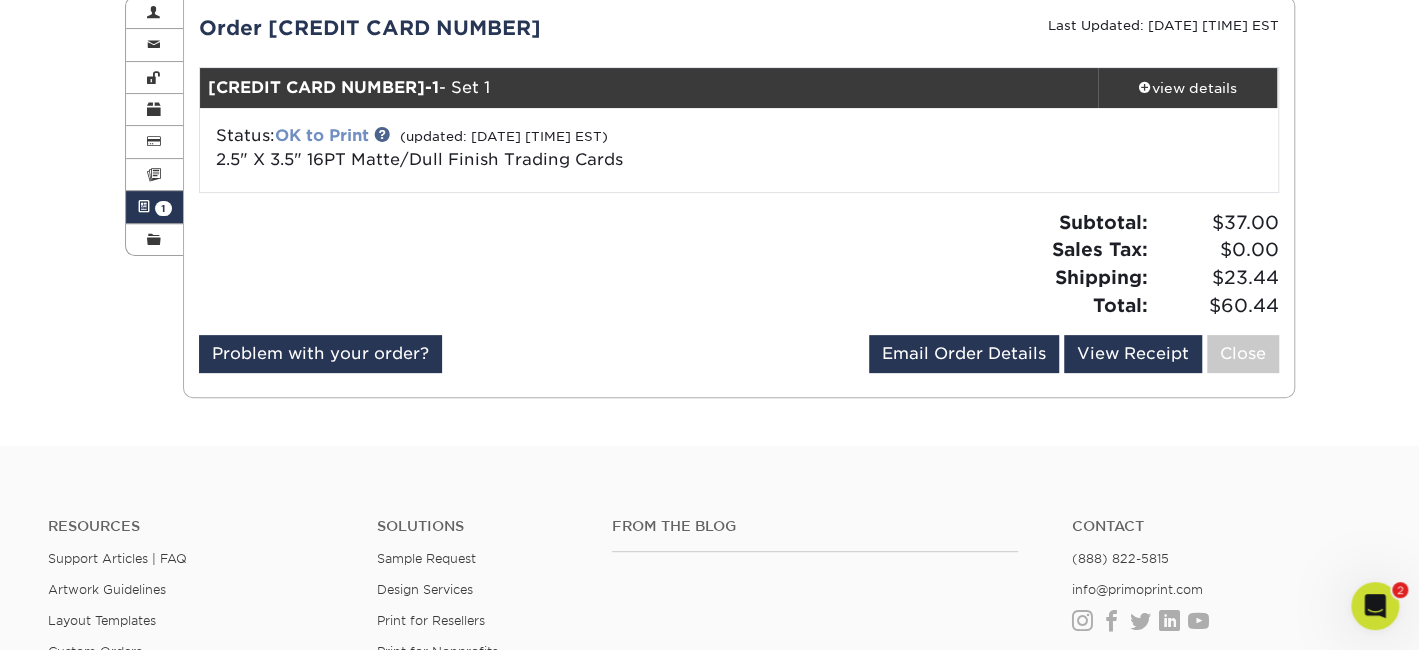 click on "OK to Print" at bounding box center (322, 135) 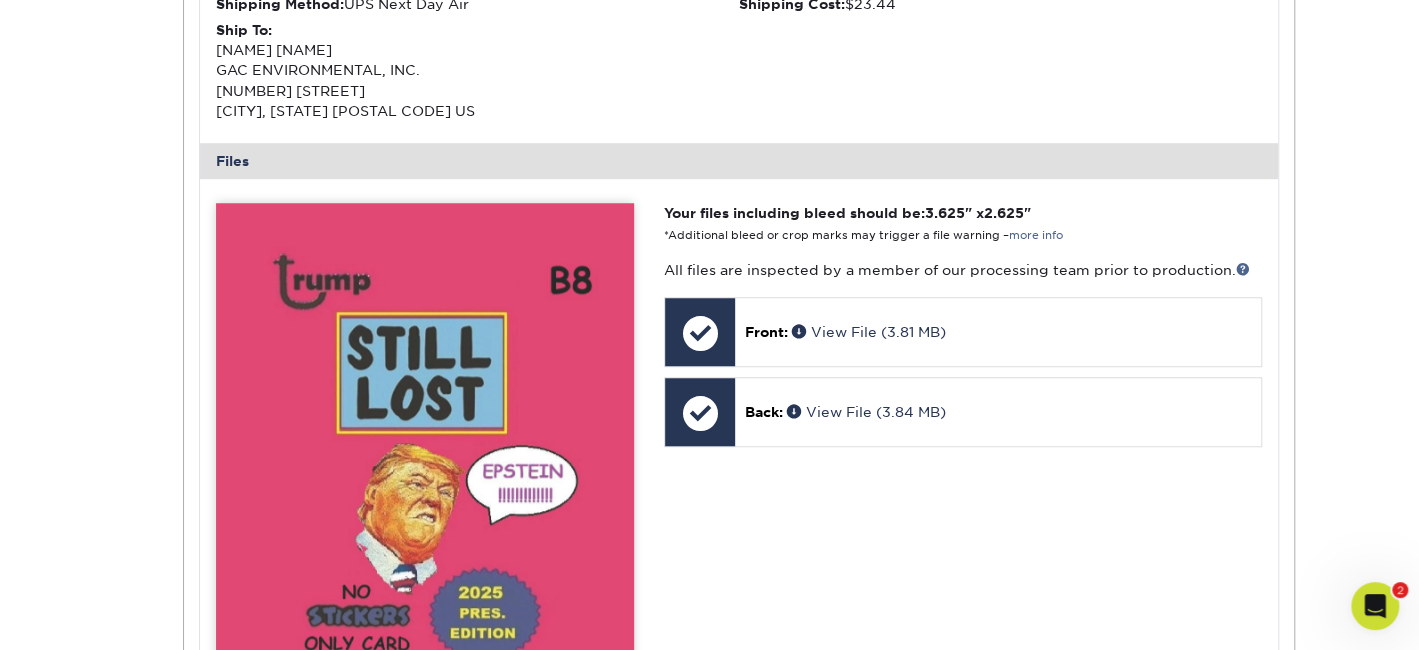 scroll, scrollTop: 700, scrollLeft: 0, axis: vertical 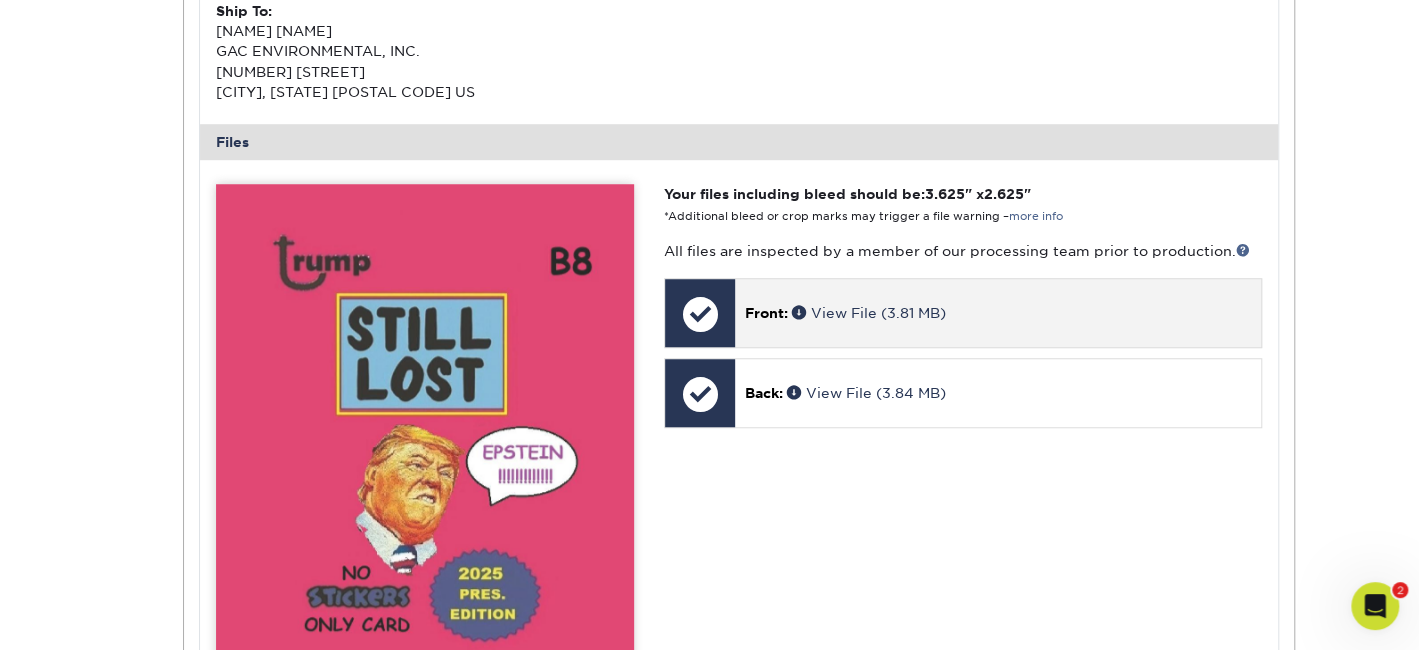 click at bounding box center (700, 314) 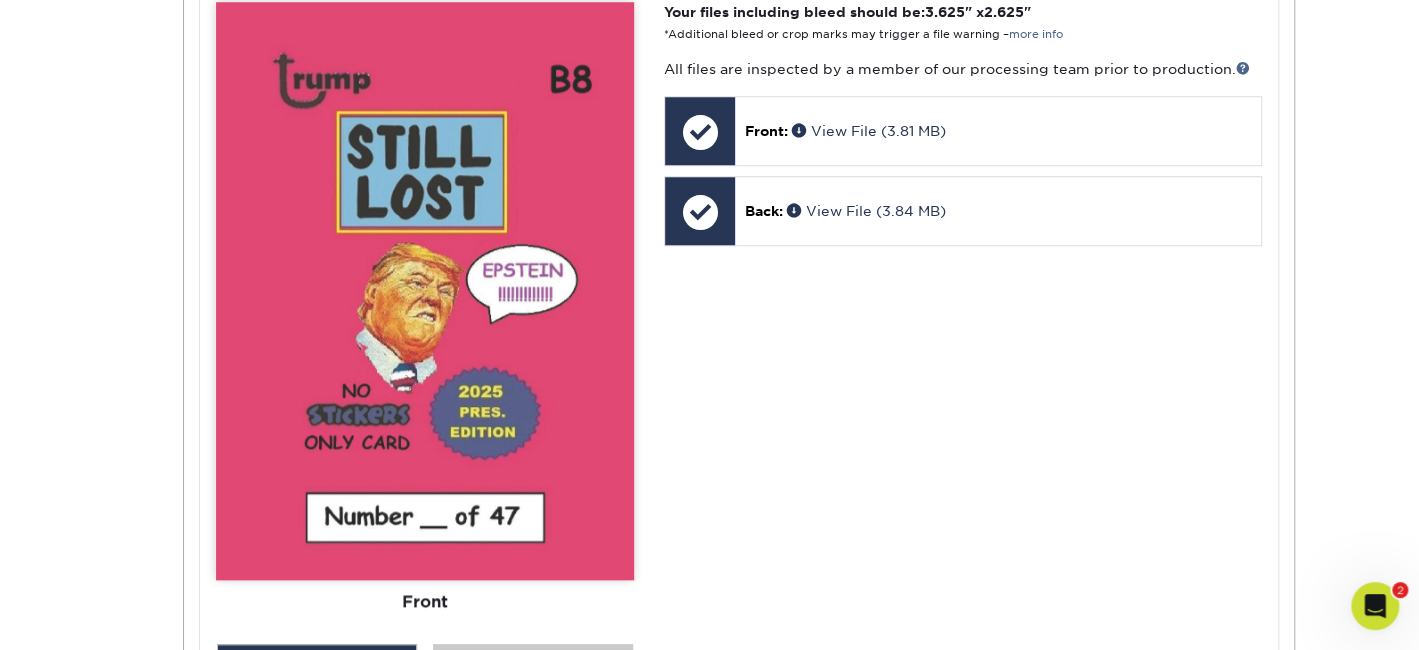 scroll, scrollTop: 1166, scrollLeft: 0, axis: vertical 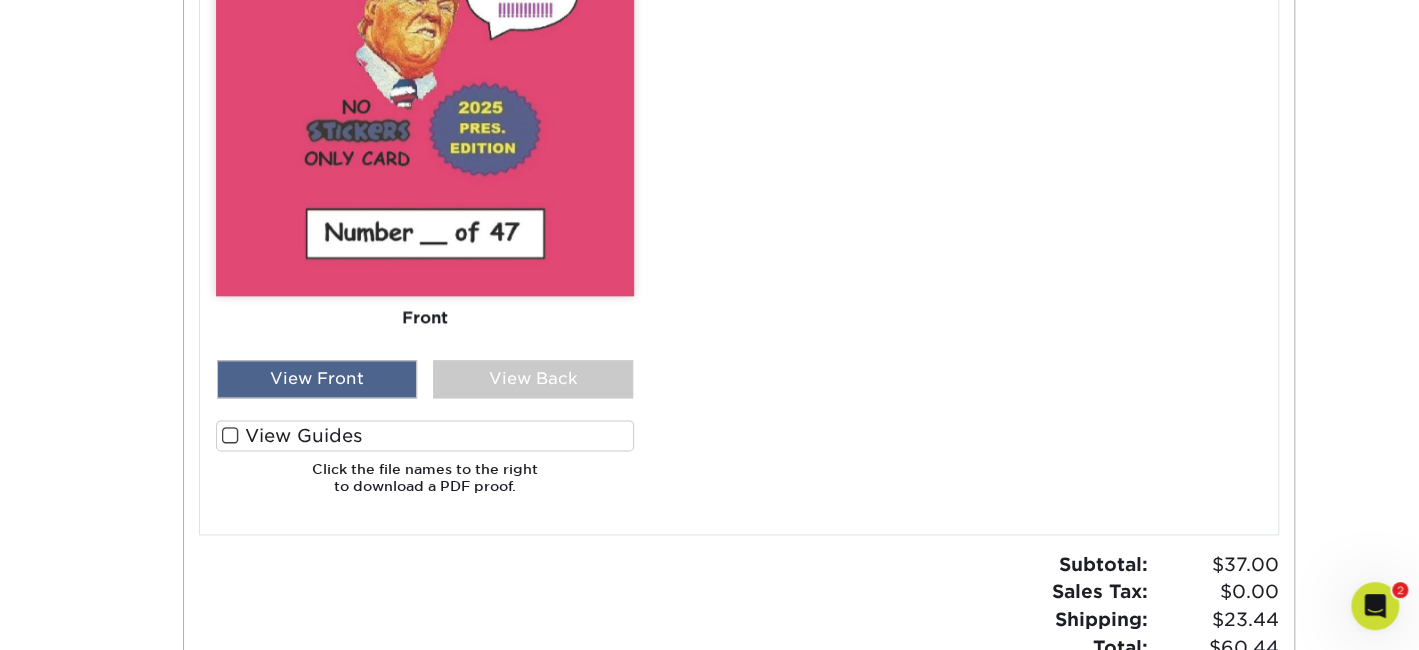 click on "View Front" at bounding box center [317, 379] 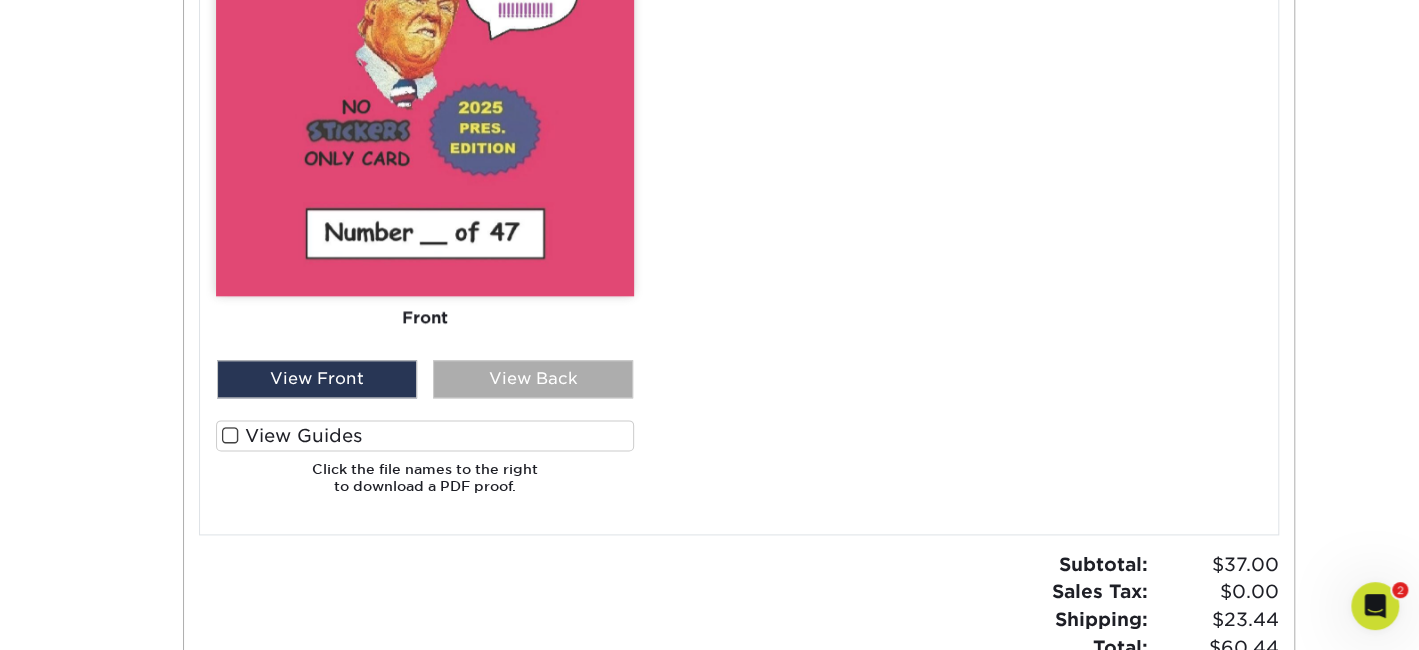 click on "View Back" at bounding box center [533, 379] 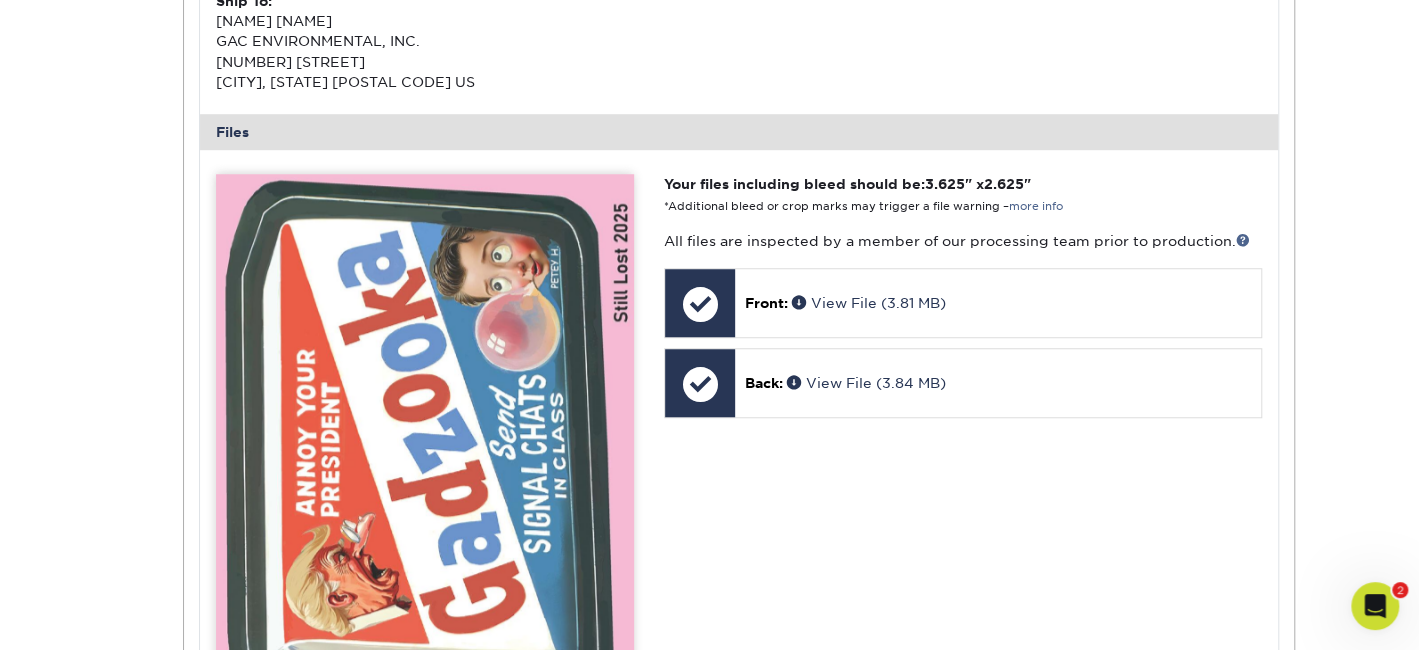 scroll, scrollTop: 700, scrollLeft: 0, axis: vertical 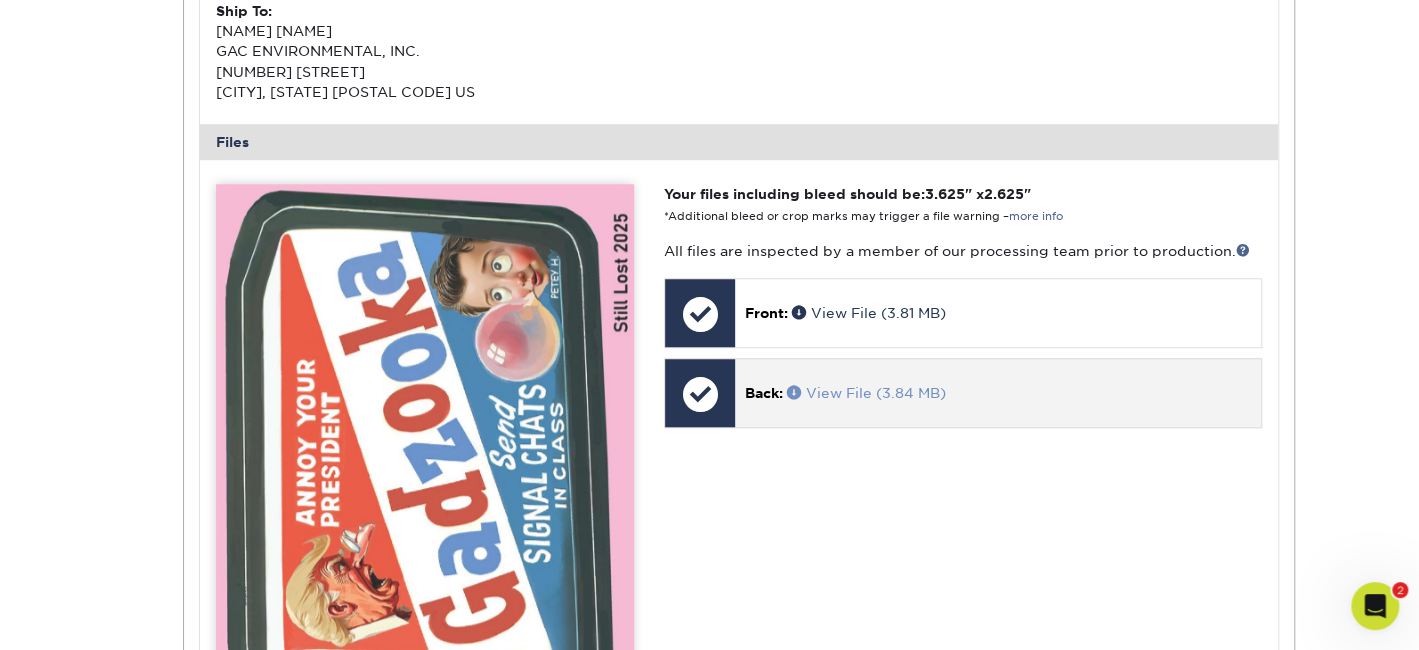 click on "View File (3.84 MB)" at bounding box center [866, 393] 